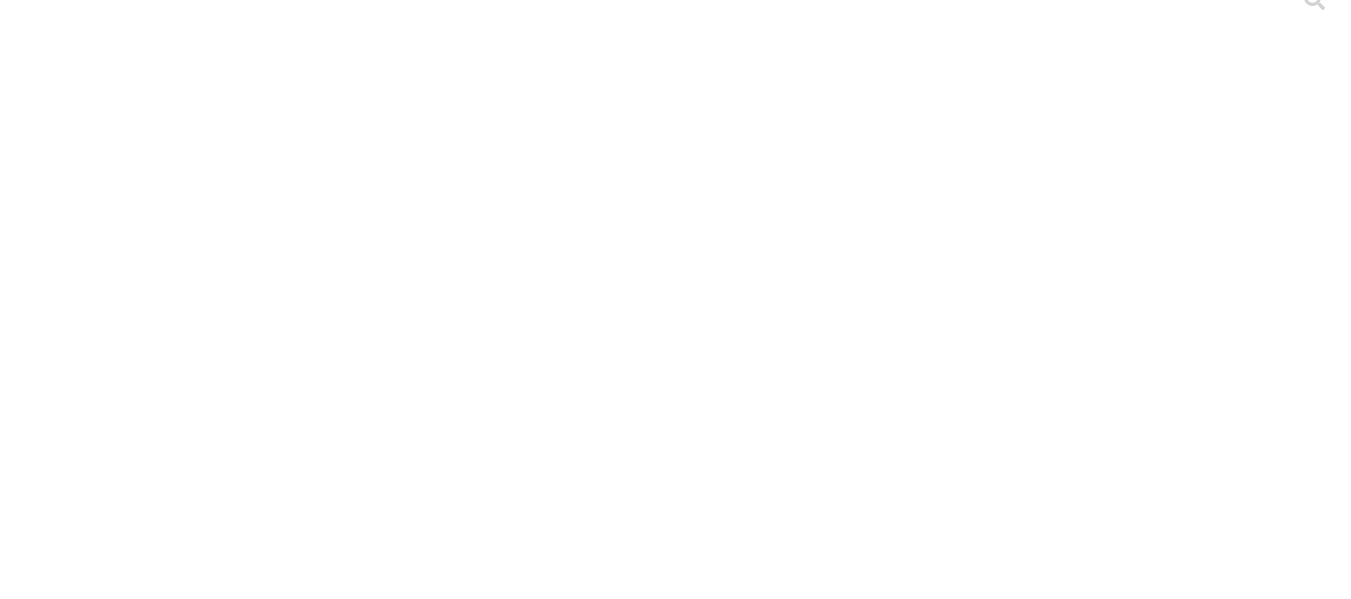 scroll, scrollTop: 0, scrollLeft: 0, axis: both 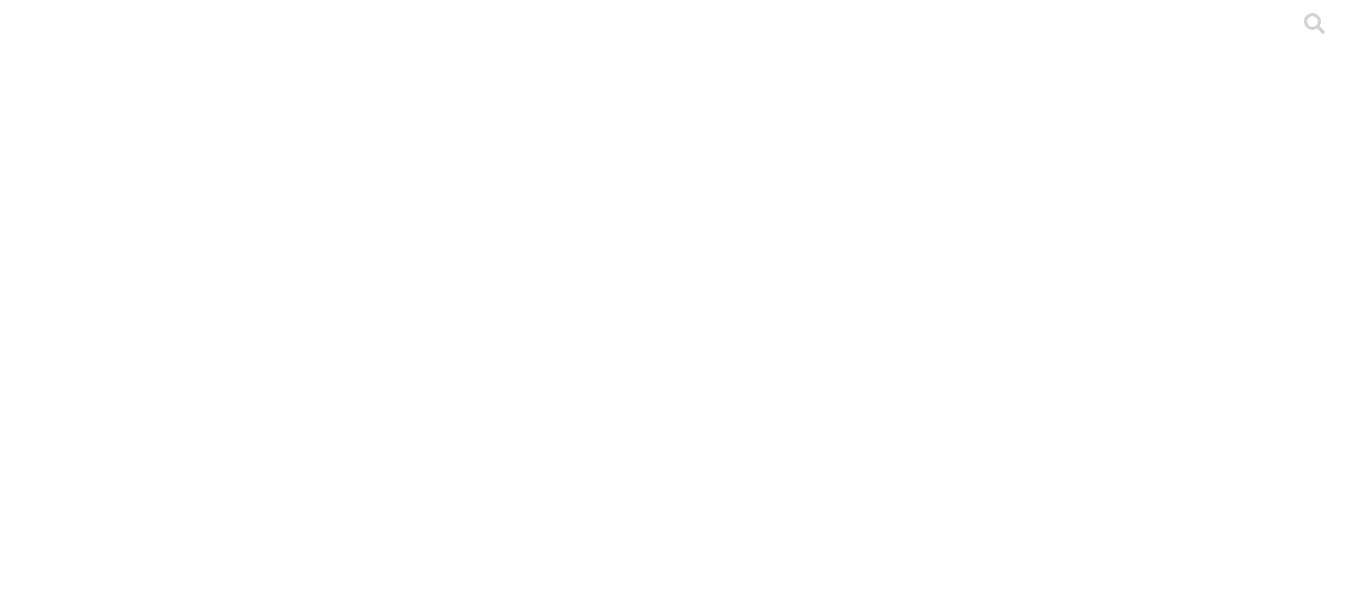 click on "Cargar" at bounding box center (174, 2176) 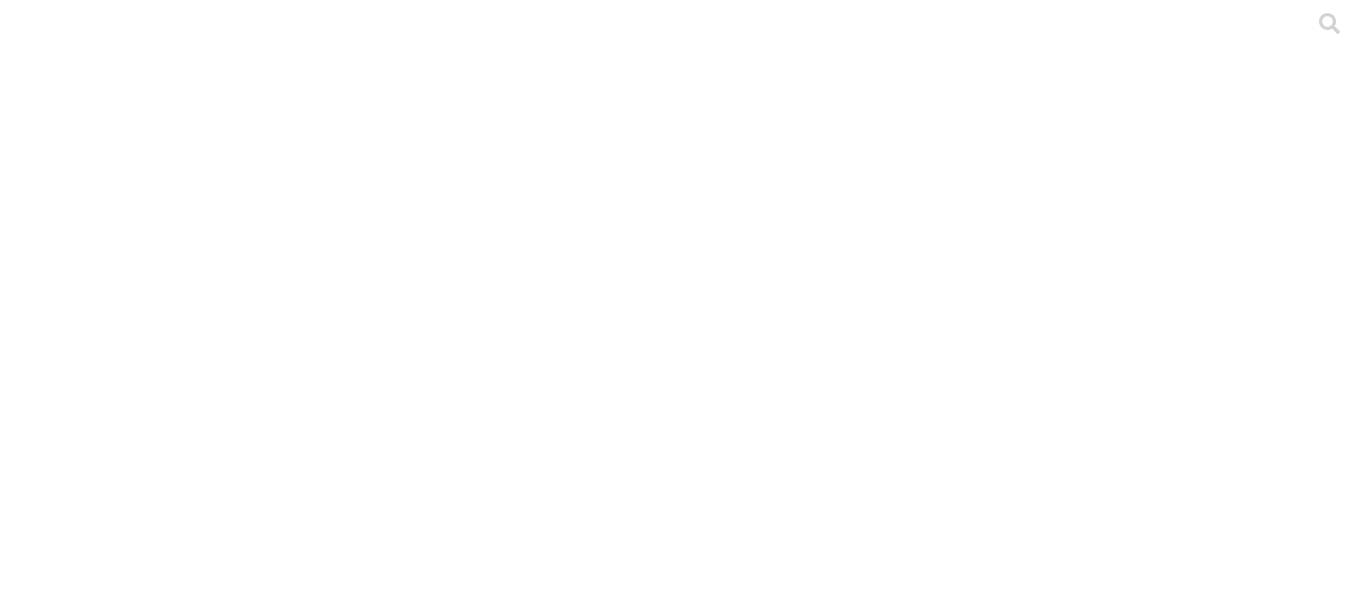 click at bounding box center (55, 4686) 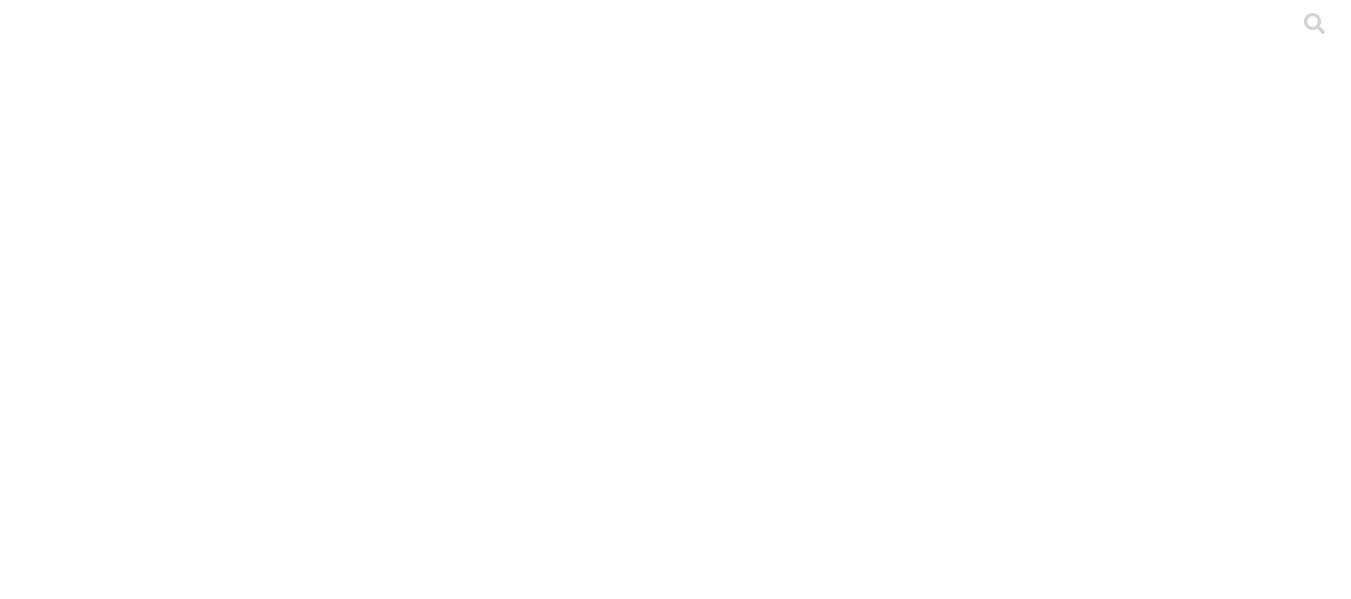 click on "Cargar Principal ETL ENVIGADO [NAME] CRIA LOS MOLINOS Archivo Fecha de carga Etiqueta Estado de carga En el momento no tienes permiso para descargar archivos Haz click en él y conoce cómo obtenerlo en nuestra base de conocimiento S4-[FIRST] [LAST]-ANTIOQUIA-LOS MOLINOS-PRIMERIZAS 2025.xlsx [DATE] [TIME]   [MONTH] 2025 Carga exitosa Haz click para ver detalles Carga con advertencias Haz click para ver detalles Carga fallida Haz click para ver detalles
.file-manager-success-cls-1, .file-manager-success-cls-2 {
fill: #3c8744;
stroke-width: 0px;
}
.file-manager-success-cls-2 {
opacity: .11;
}
1
.file-manager-warning-cls-1, .file-manager-warning-cls-2 {
fill: #e4a71a;
stroke-width: 0px;
}
.file-manager-warning-cls-2 {
opacity: .1;
}
0   0 En el momento no tienes permiso para descargar archivos Haz click en él y conoce cómo obtenerlo en nuestra base de conocimiento [DATE] [TIME]     1" at bounding box center (675, 3386) 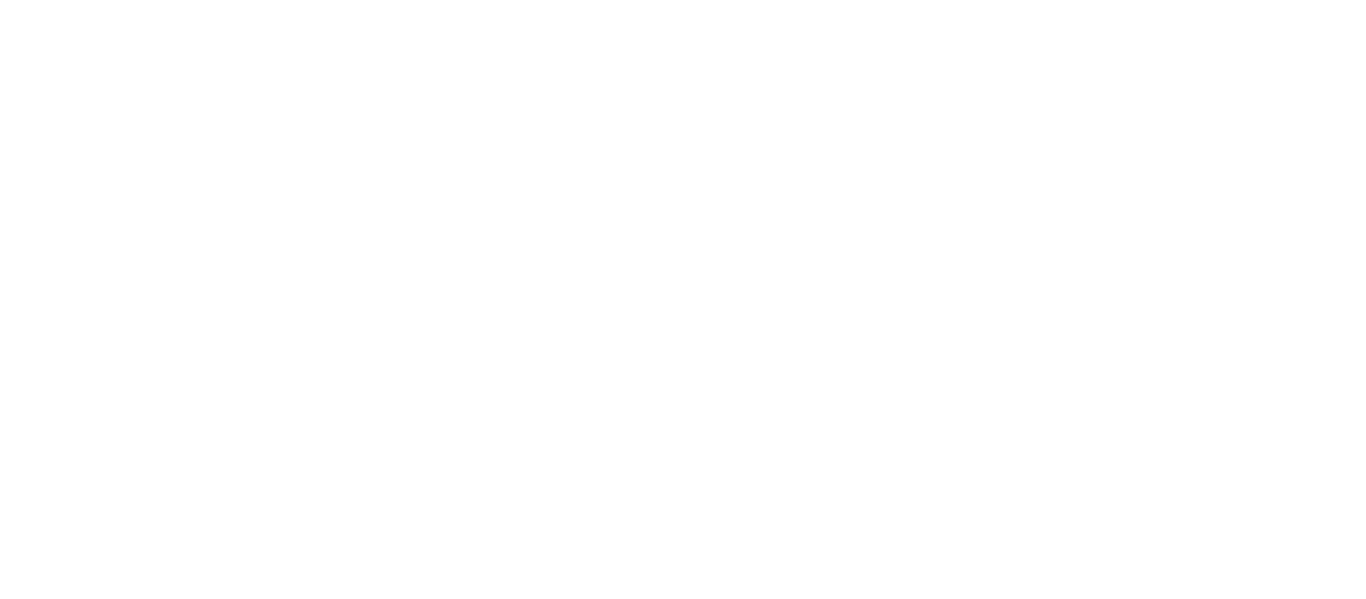 click at bounding box center (96, 2366) 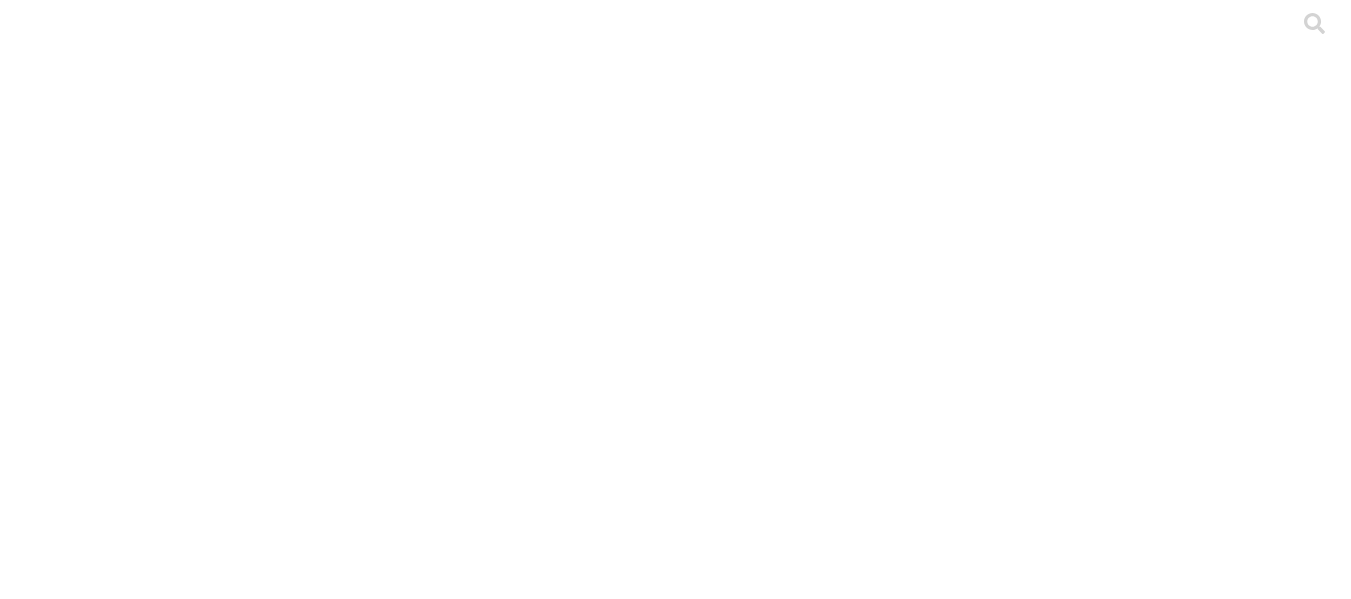 click on "Cargar" at bounding box center (174, 2176) 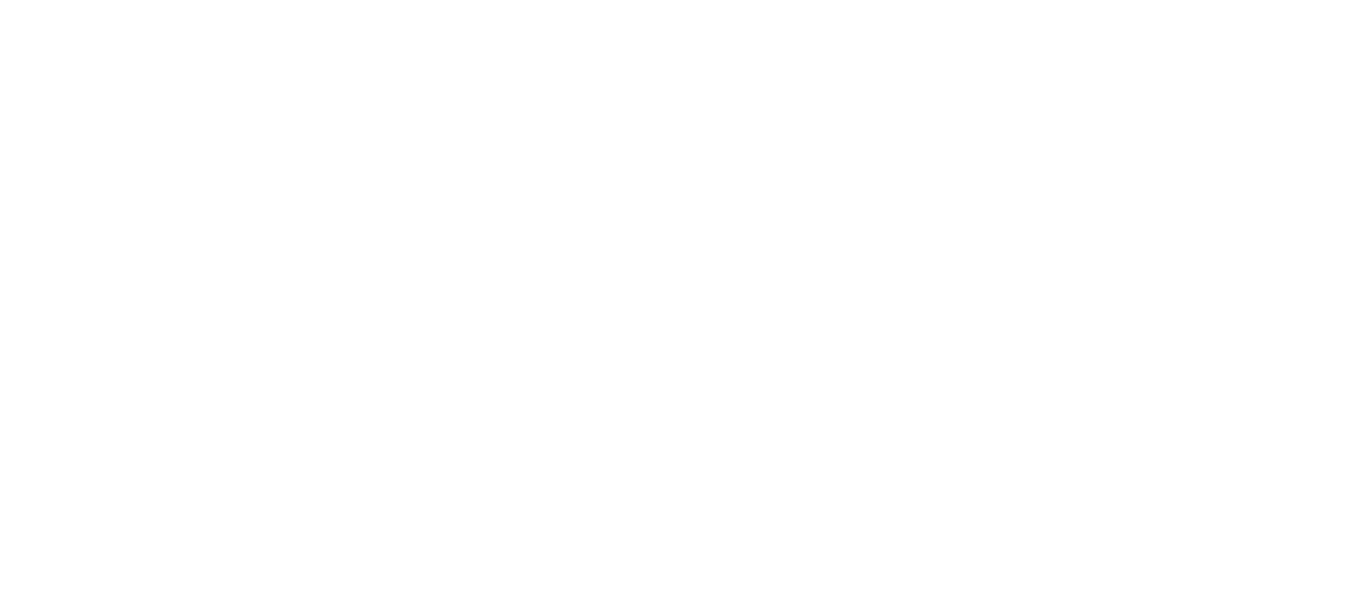 click at bounding box center (96, 2366) 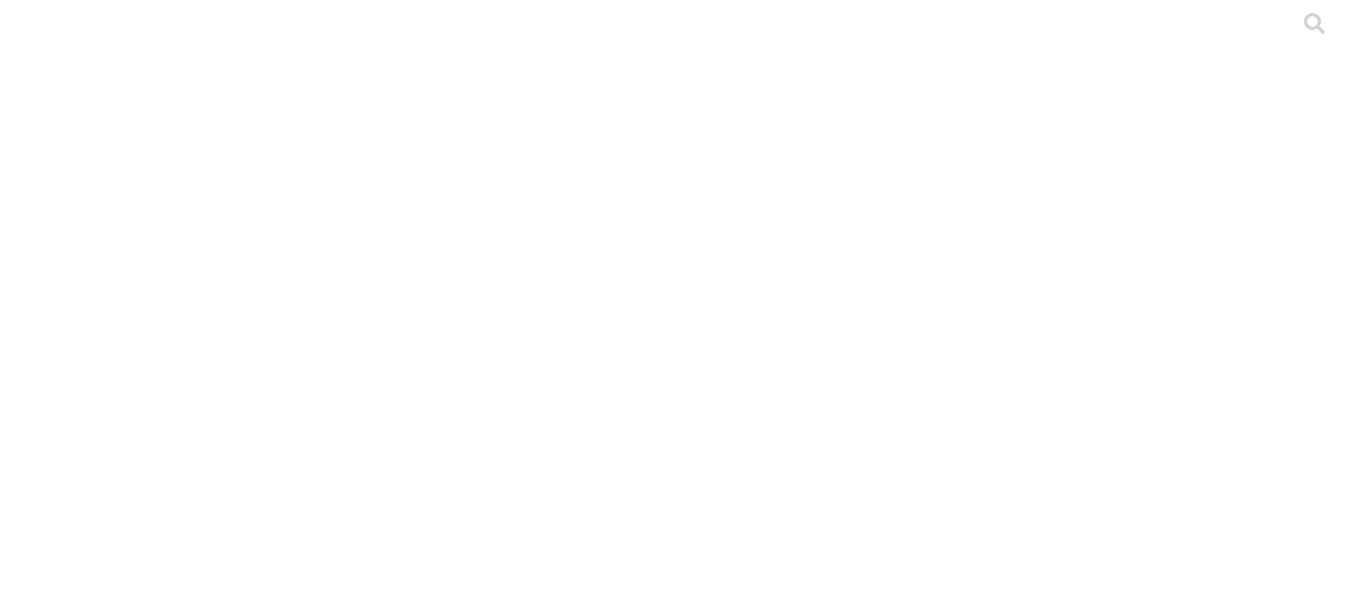 click on "Cargar" at bounding box center [174, 2176] 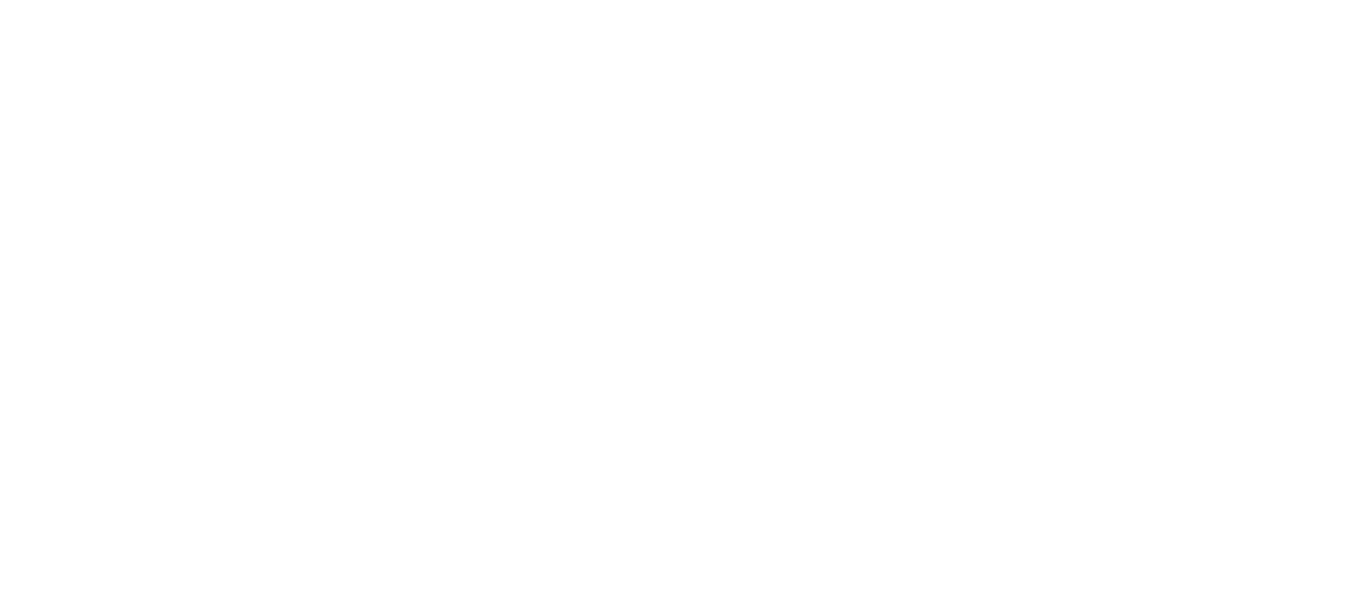 click at bounding box center (96, 2366) 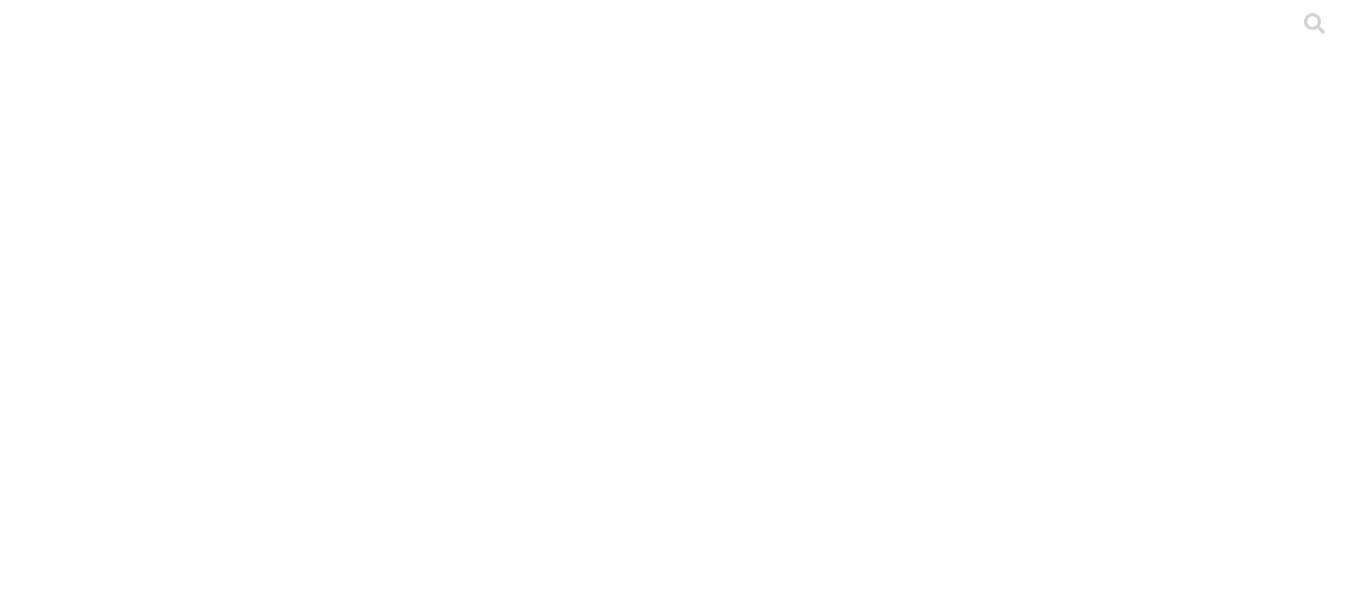 click on "[FIRST] [LAST]" at bounding box center [234, 2203] 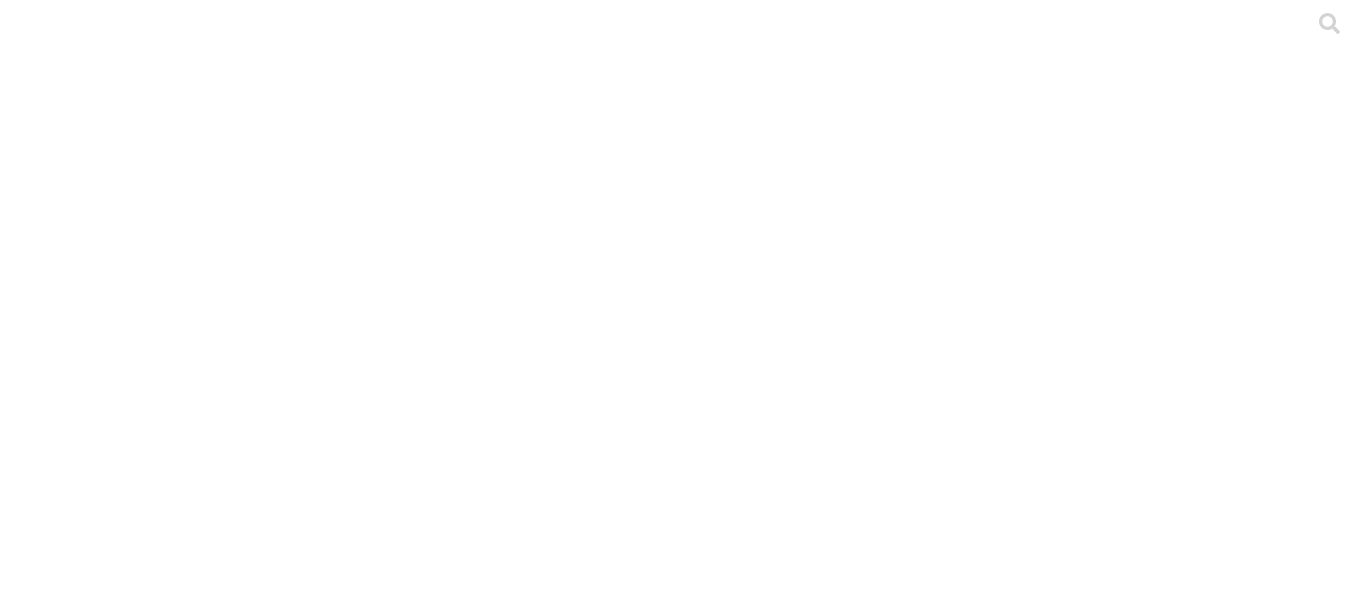 click on "ENVIGADO" at bounding box center (137, 2215) 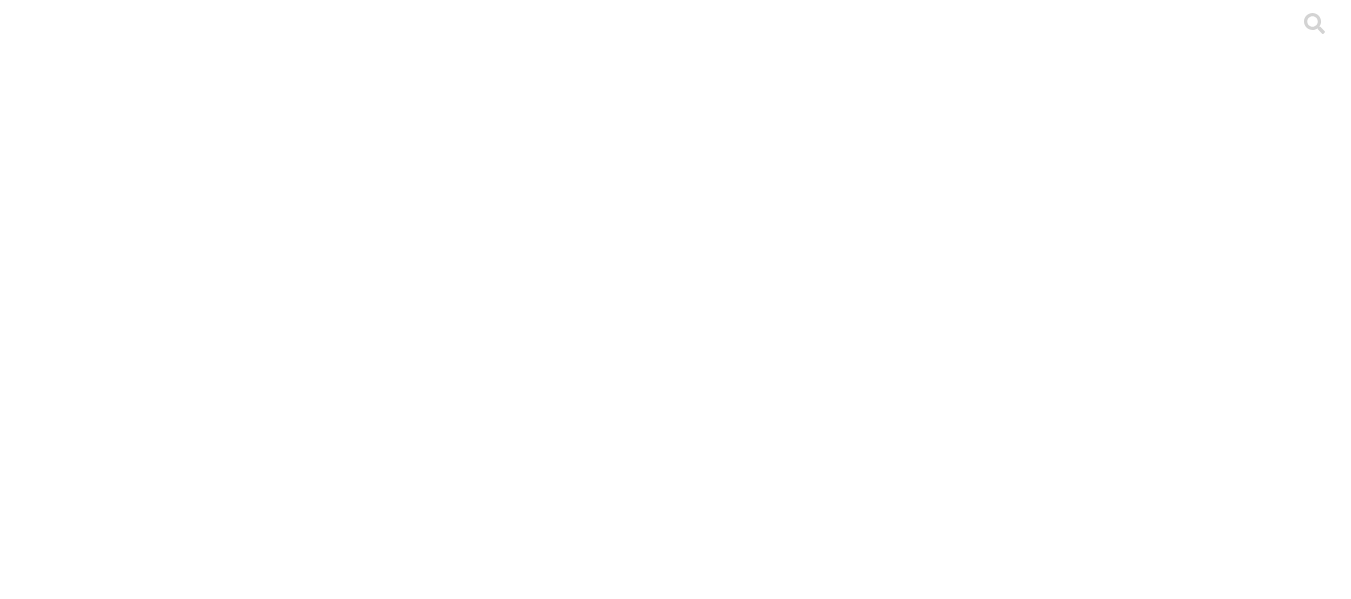 click on ".cls-1 {
fill: #d6d6d6;
}
ARGUTY" at bounding box center (675, 9748) 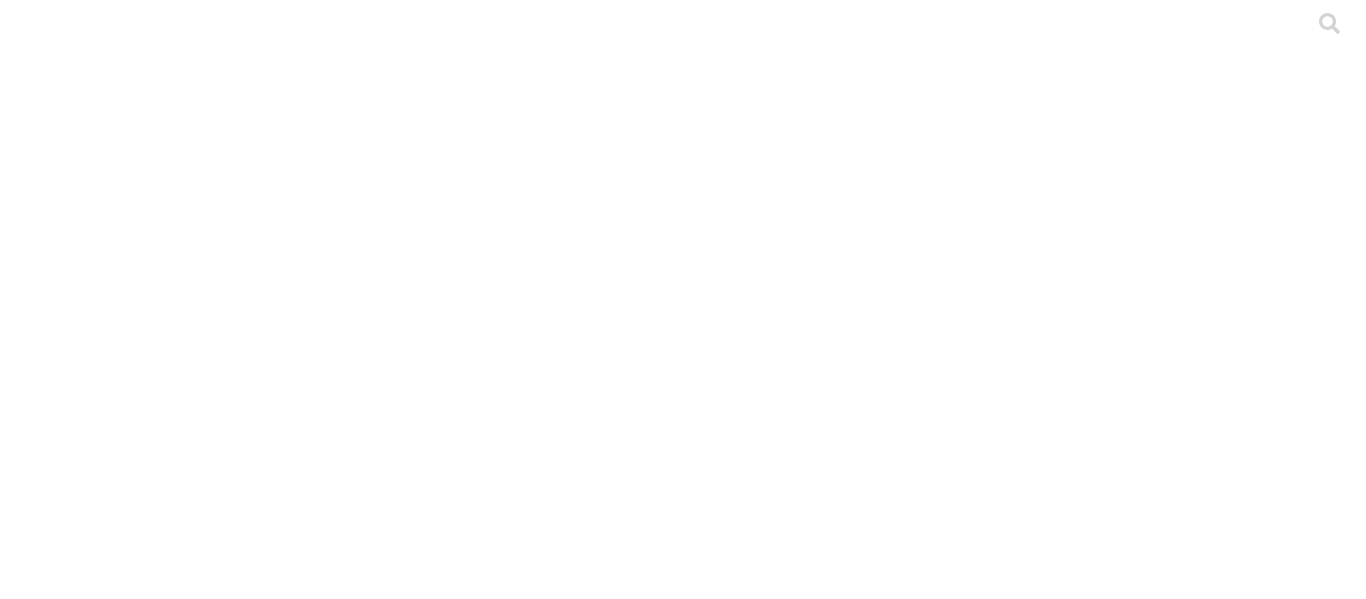 click on ".cls-1 {
fill: #d6d6d6;
}
CRIA" at bounding box center (683, 2983) 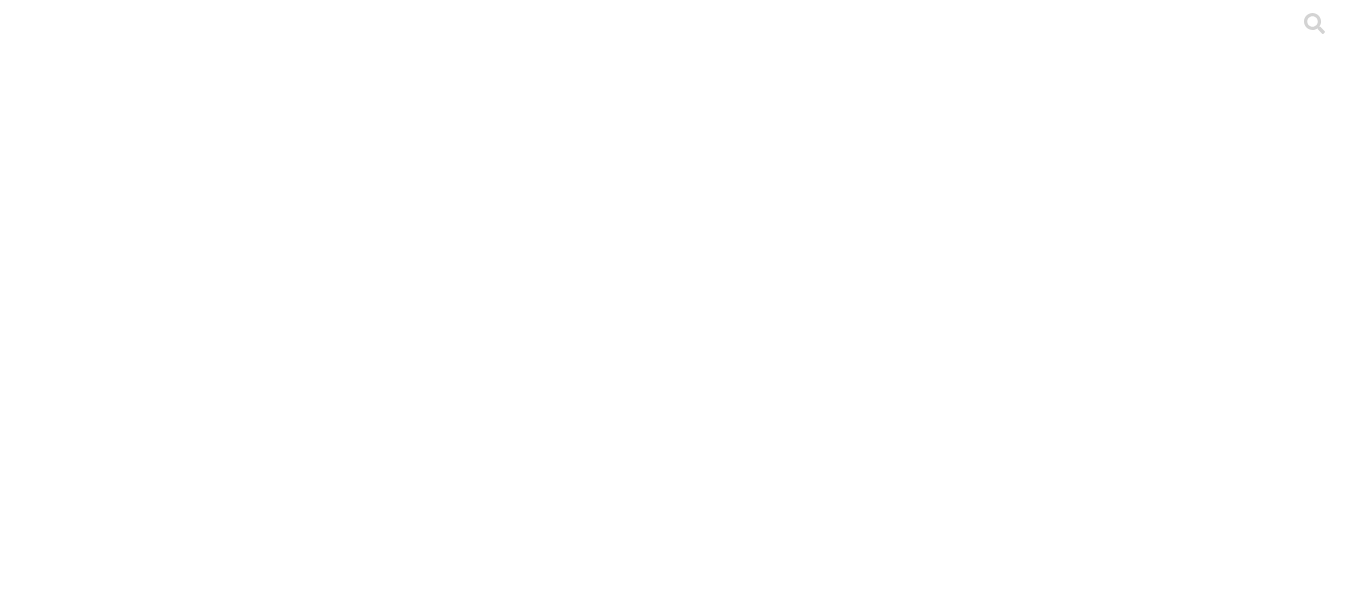 click on "Cargar" at bounding box center (174, 2176) 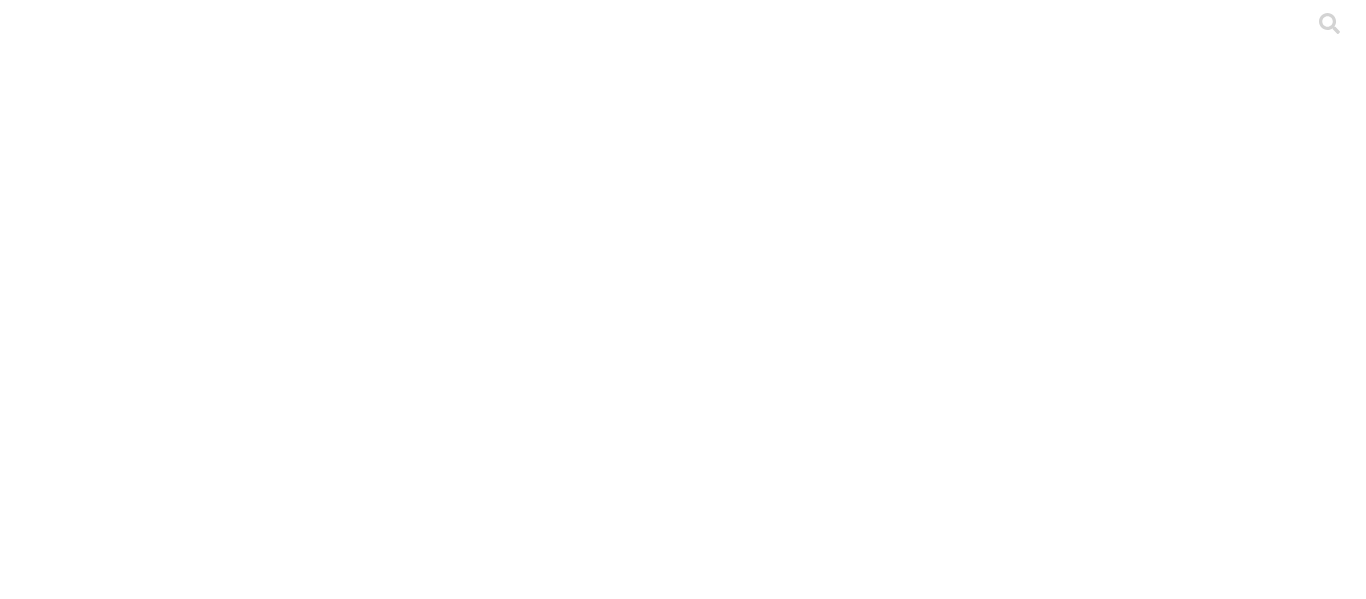 click at bounding box center [55, 3643] 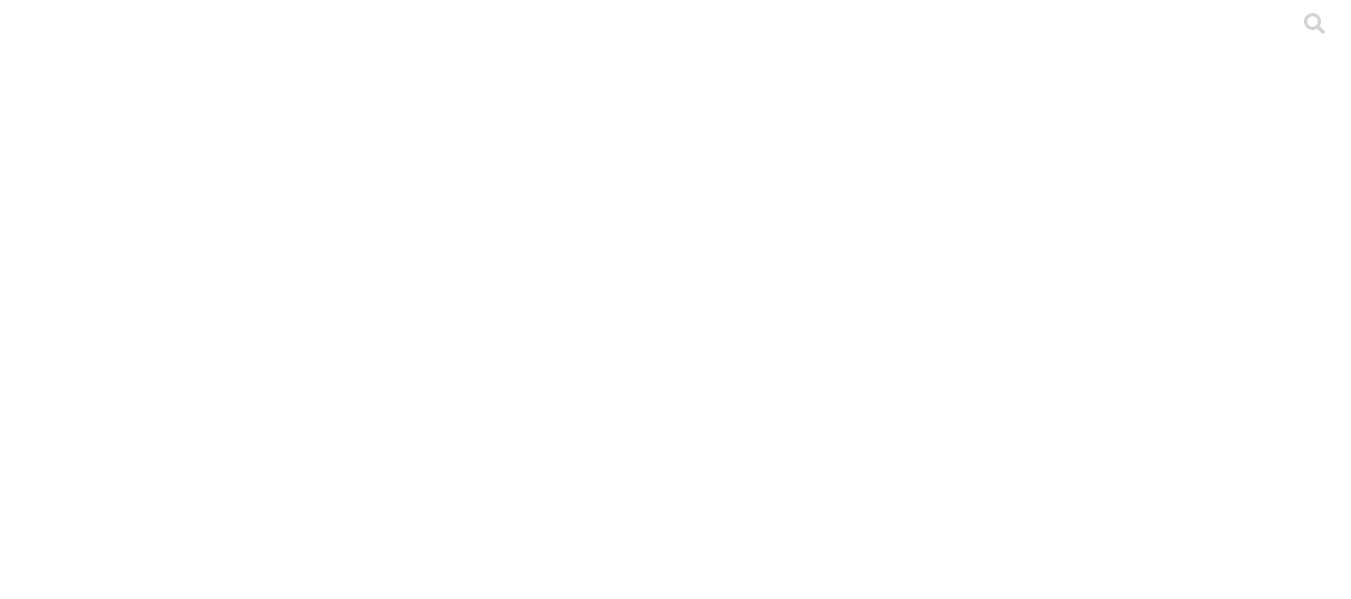 click on "ENVIGADO" at bounding box center [137, 2203] 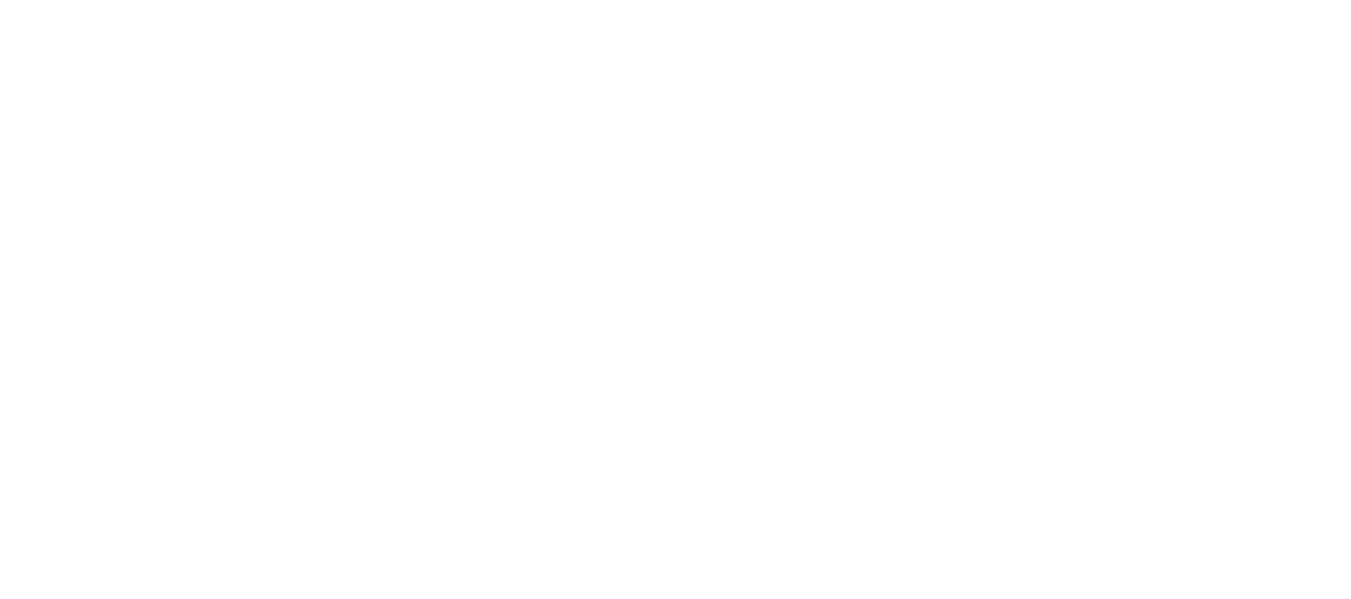 scroll, scrollTop: 100, scrollLeft: 0, axis: vertical 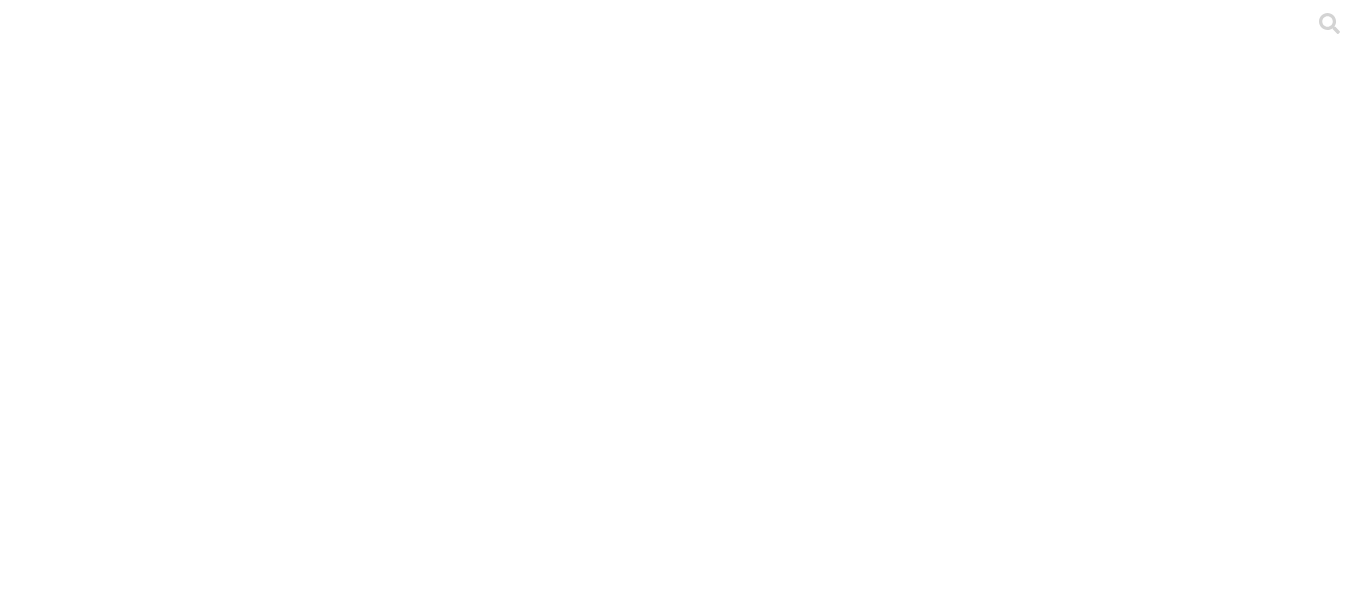 click on ".cls-1 {
fill: #d6d6d6;
}
CRIA" at bounding box center (683, 4355) 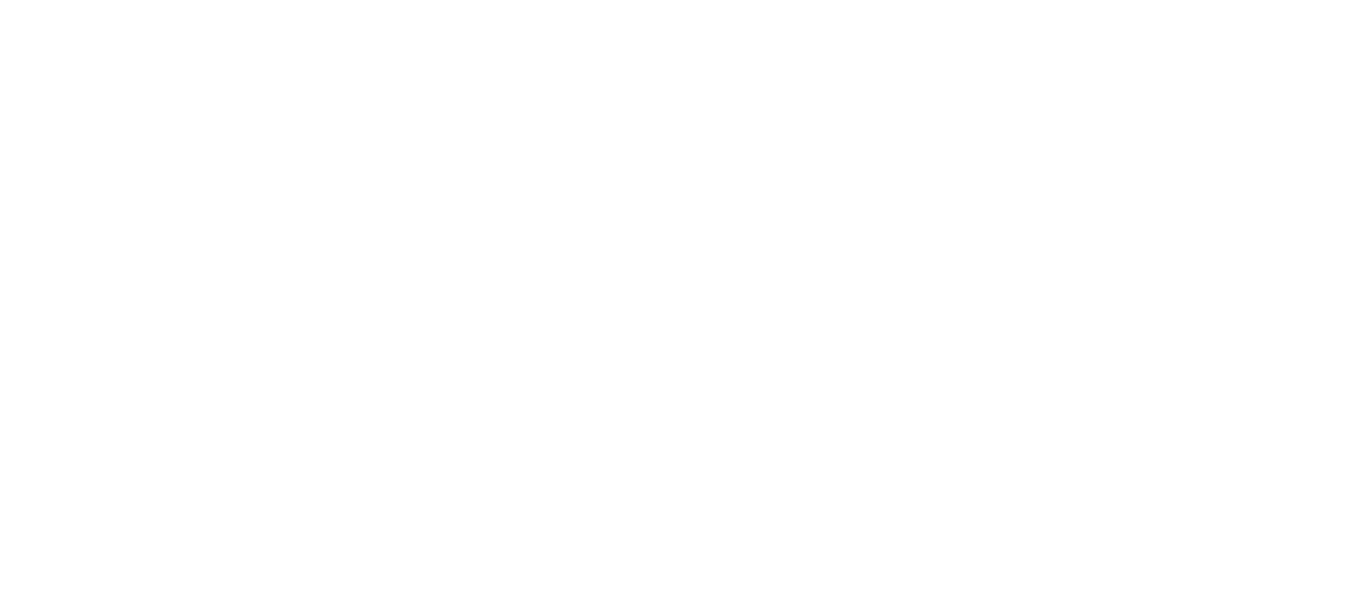 click at bounding box center [96, 2366] 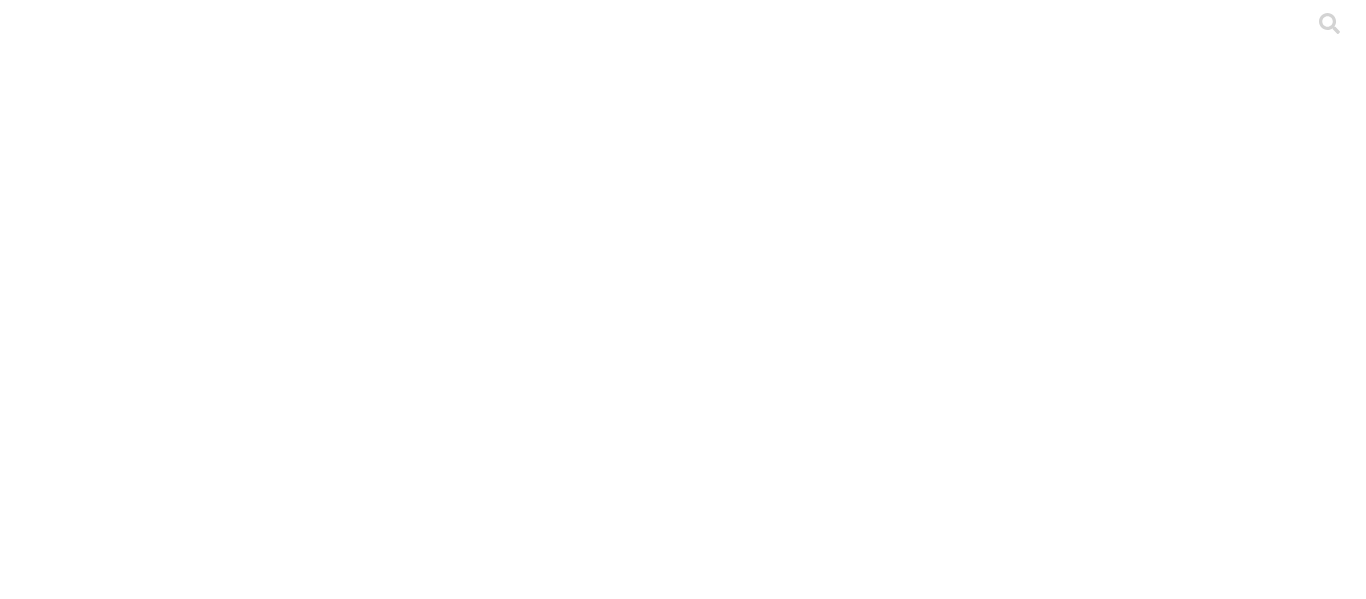 click on "Cargar" at bounding box center [174, 2188] 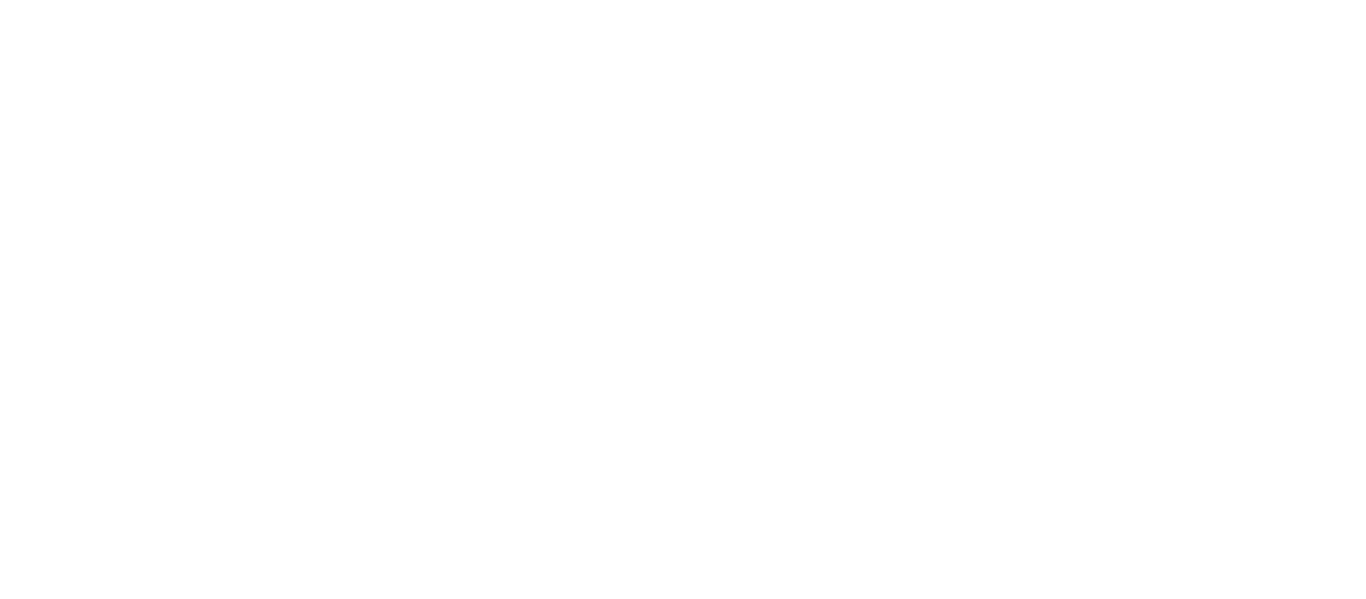 click at bounding box center [96, 2366] 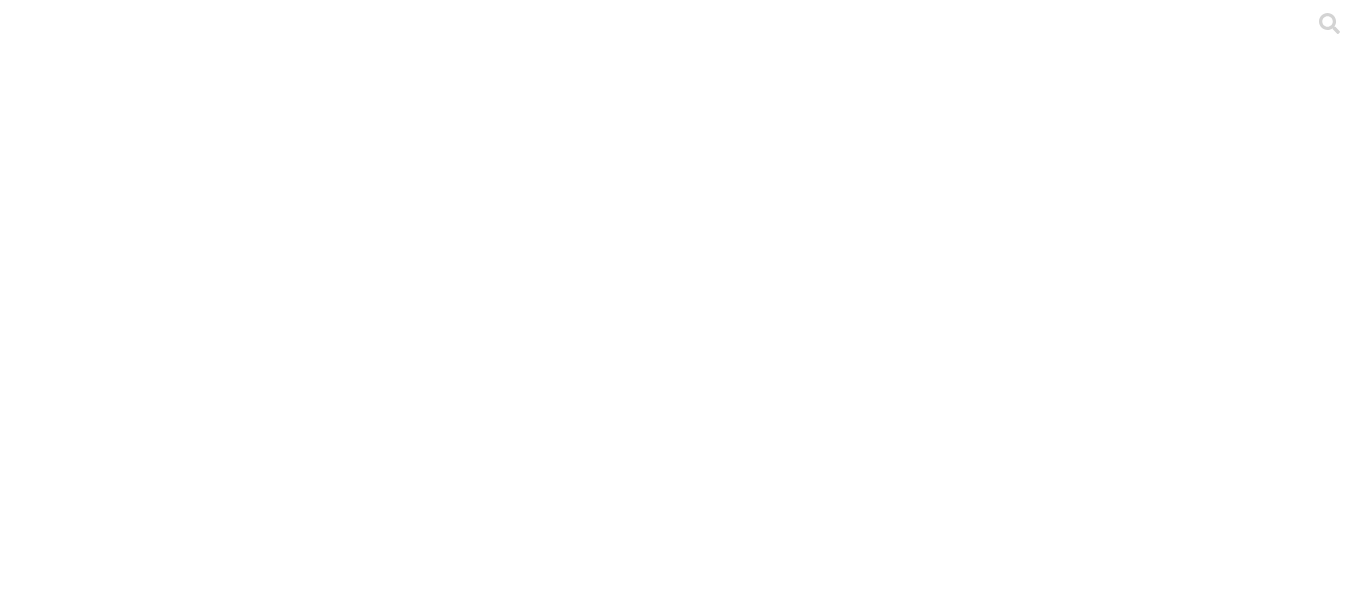 click on "Cargar" at bounding box center [174, 2188] 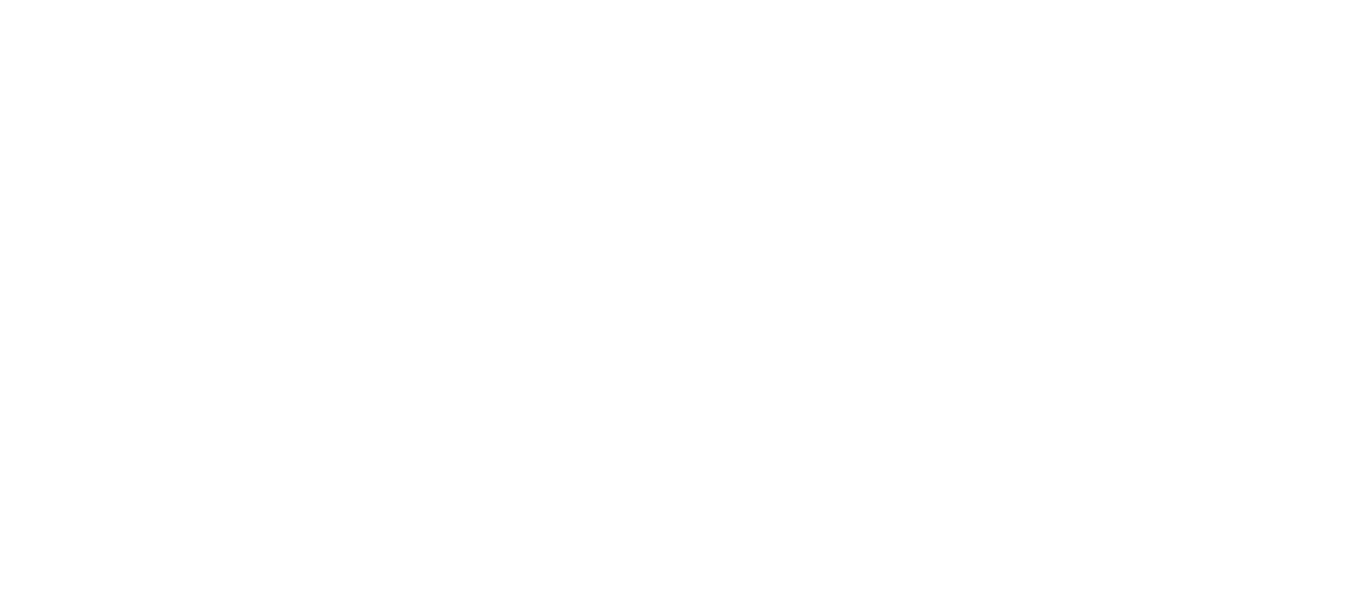 click at bounding box center (96, 2366) 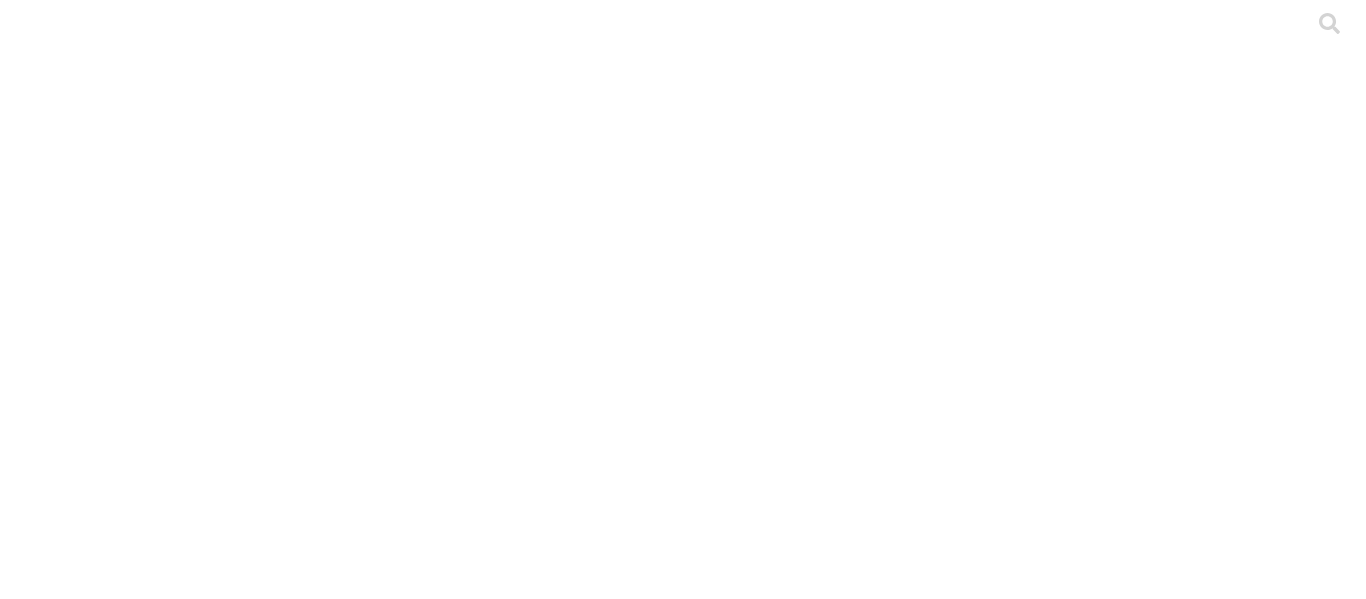 click on "CRIA" at bounding box center [296, 2215] 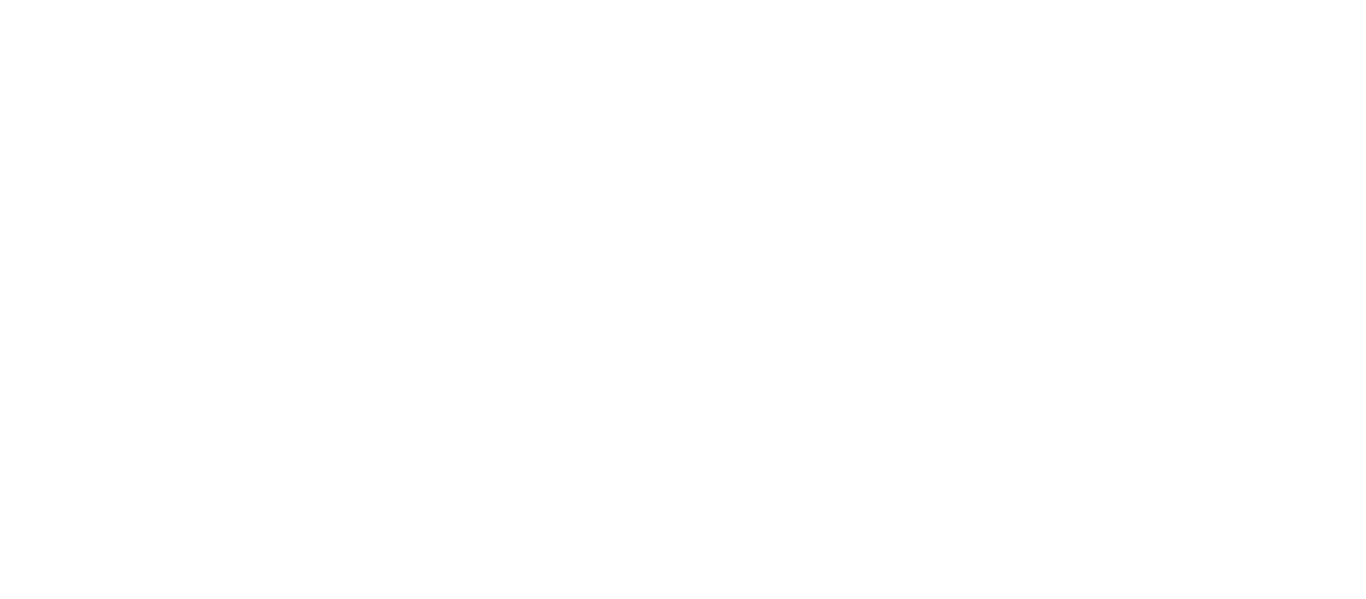 click at bounding box center (96, 2366) 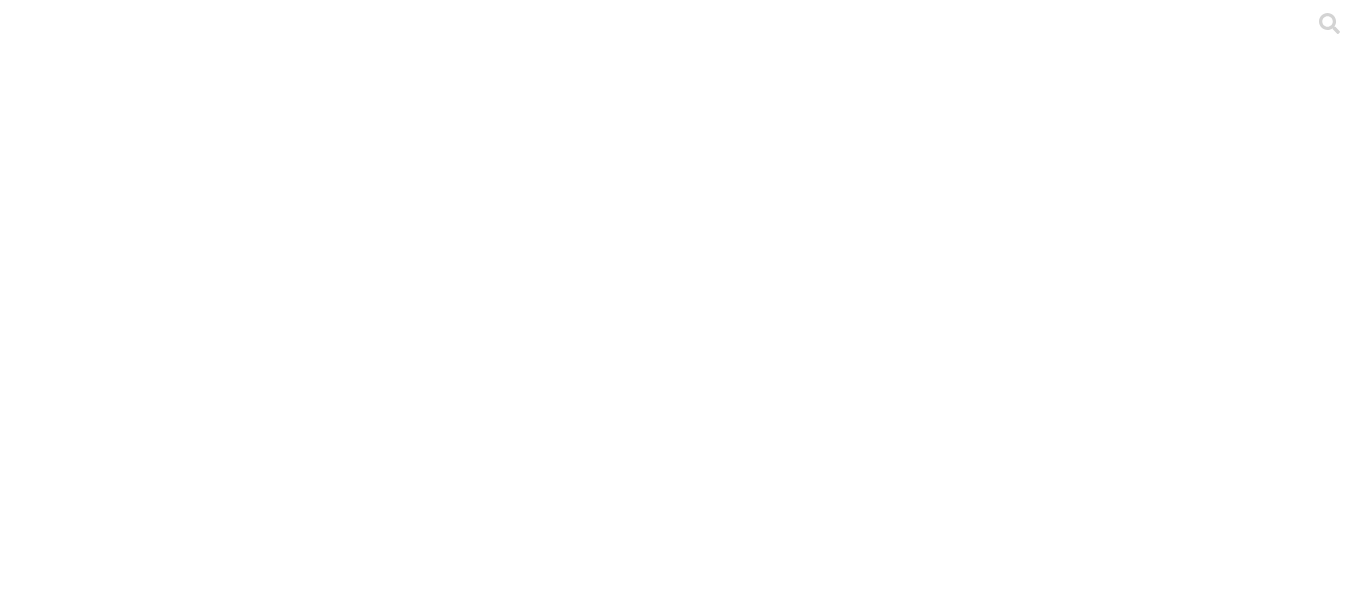 click on "PRECEBO" at bounding box center (313, 2215) 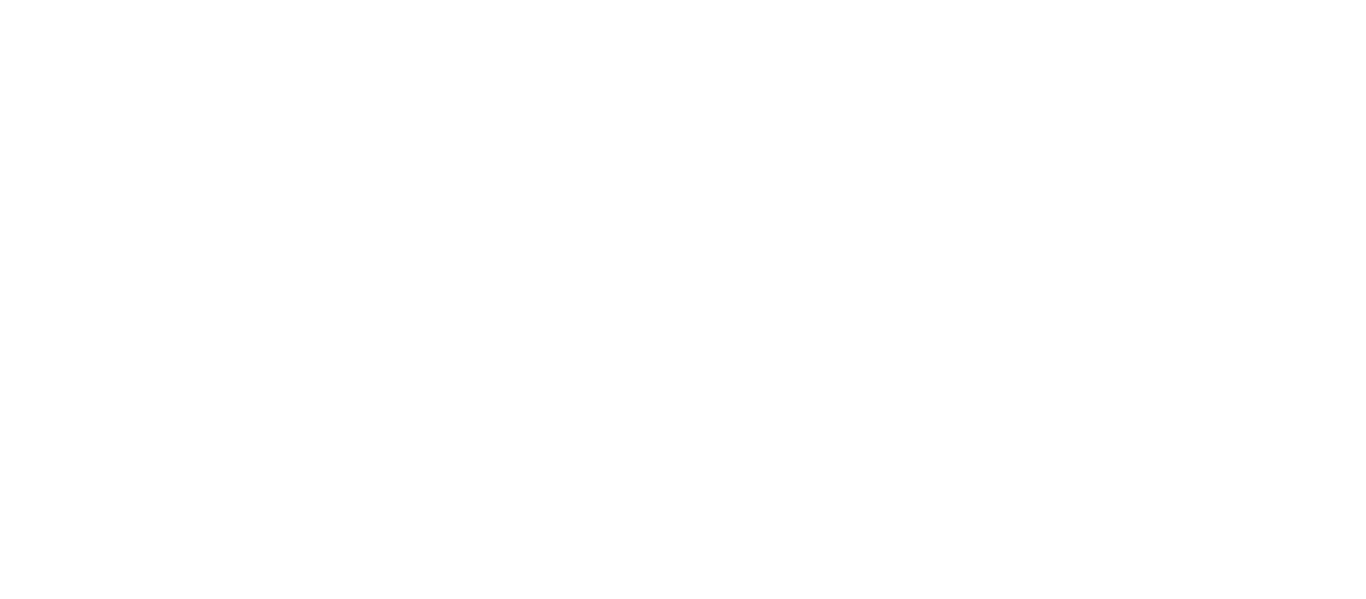 click at bounding box center [96, 2366] 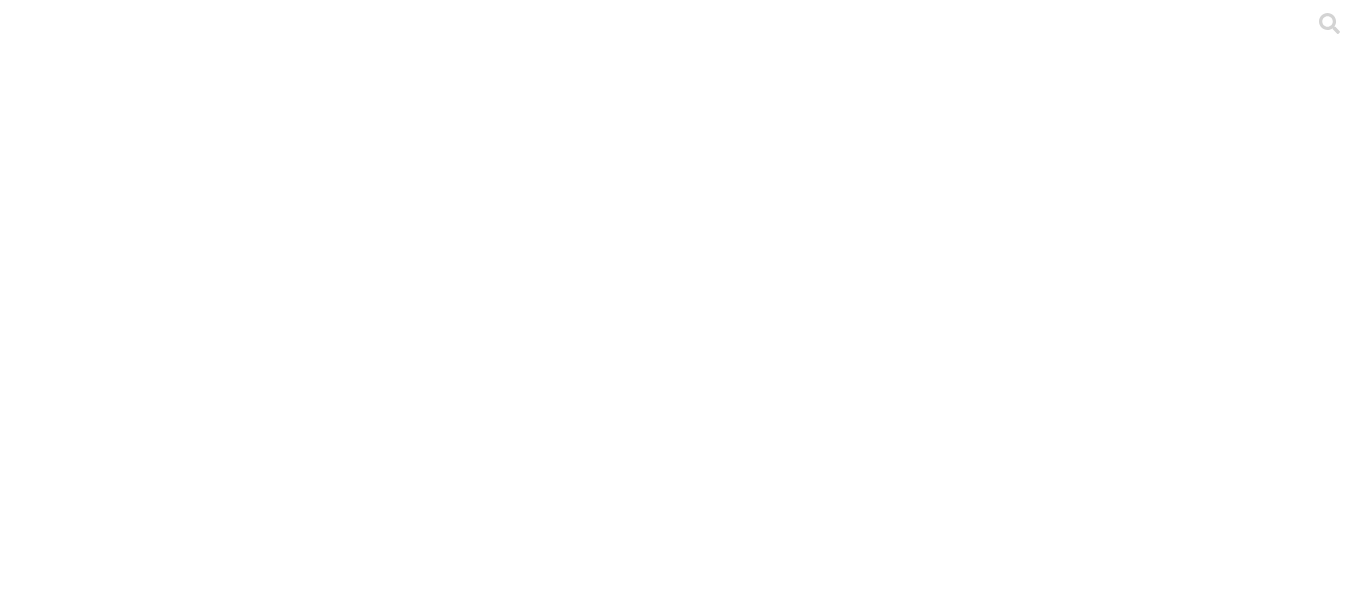 click on "BETANAGRO" at bounding box center [228, 2215] 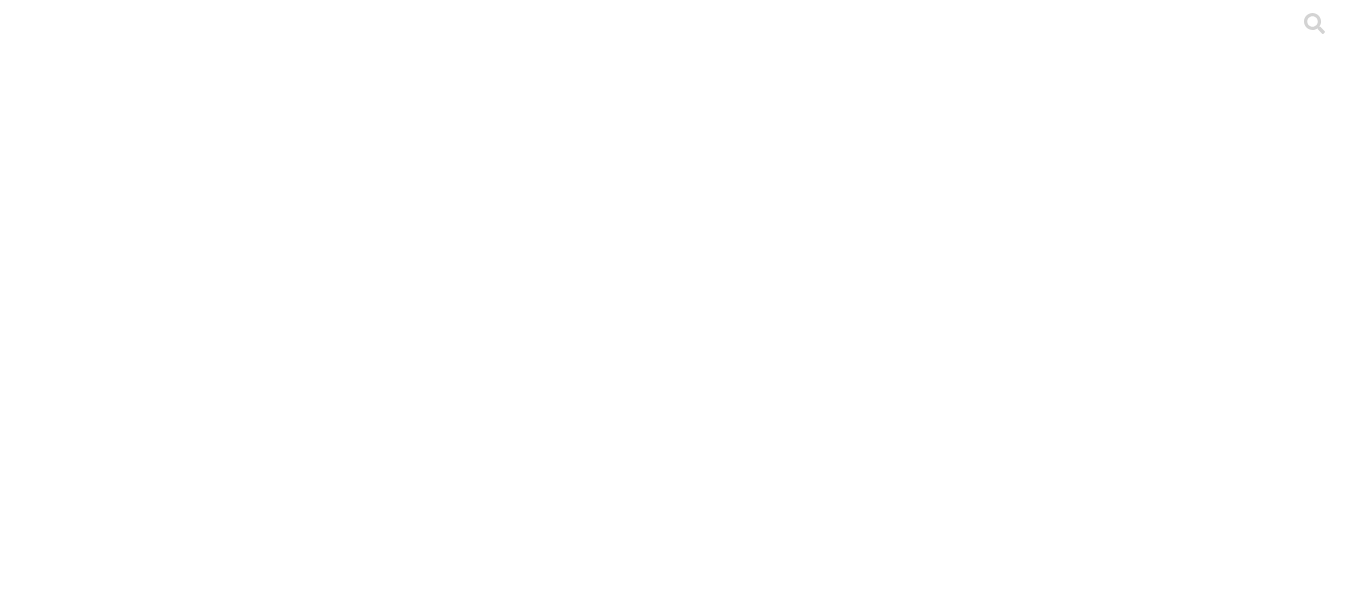 click on ".cls-1 {
fill: #d6d6d6;
}
AGROPECUARIA HUNGRIA" at bounding box center (675, 4320) 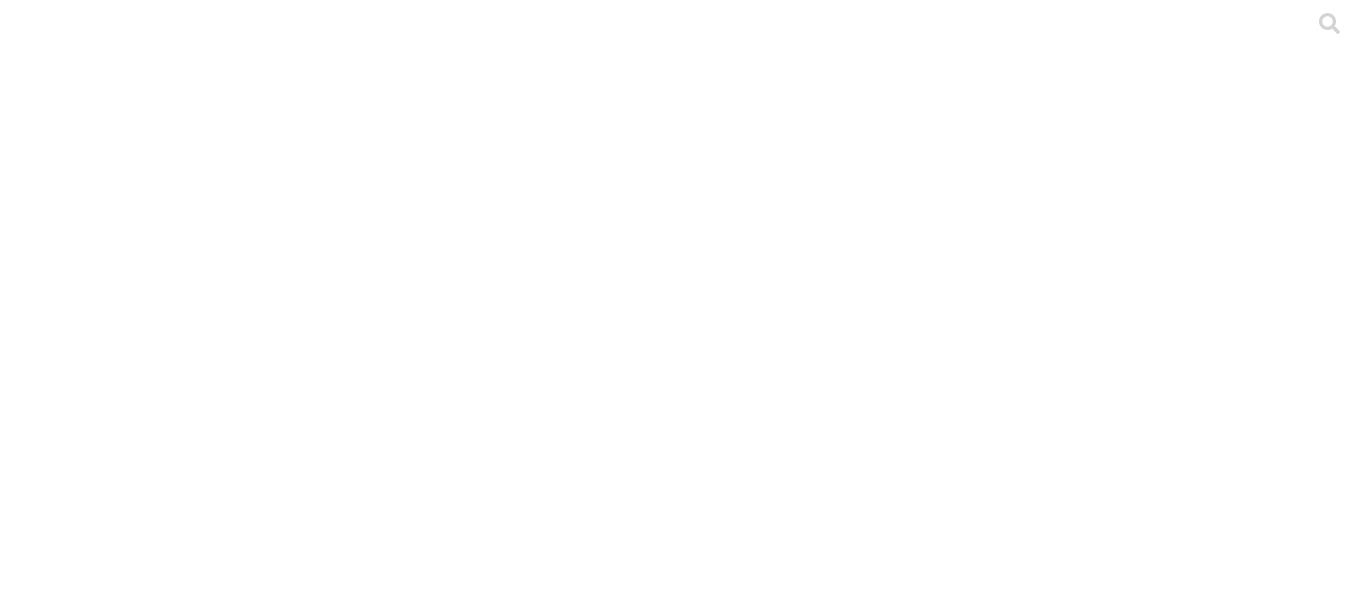 click on ".cls-1 {
fill: #d6d6d6;
}
CRIA" at bounding box center [683, 4355] 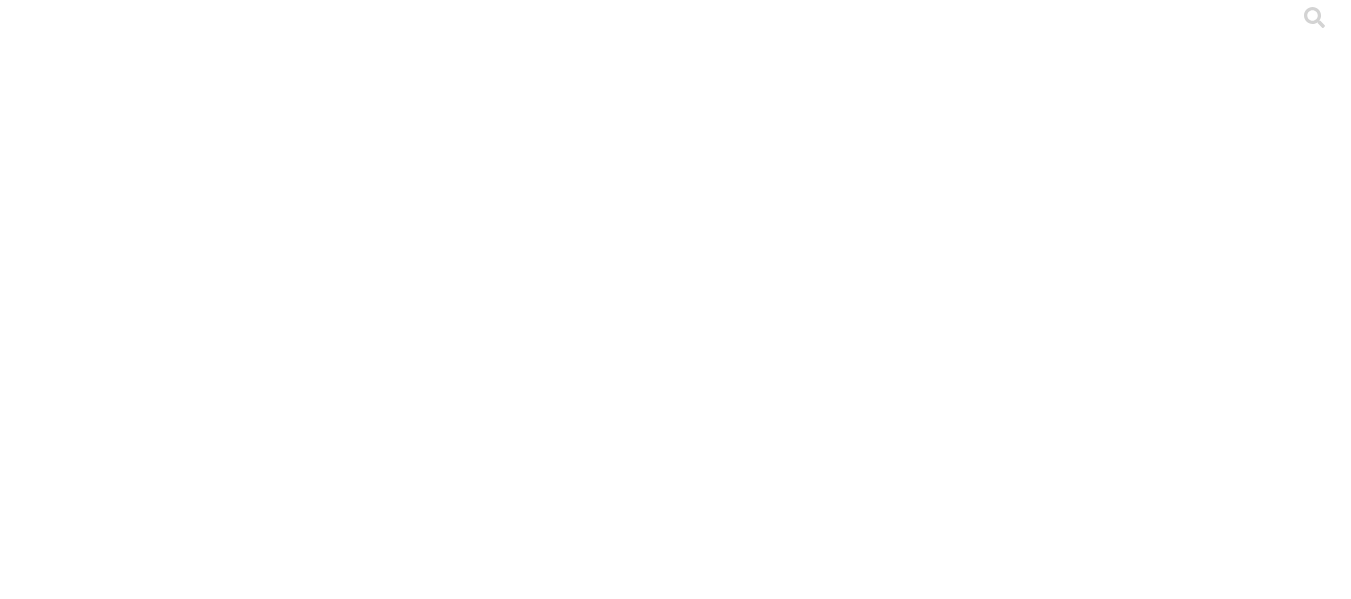 scroll, scrollTop: 0, scrollLeft: 0, axis: both 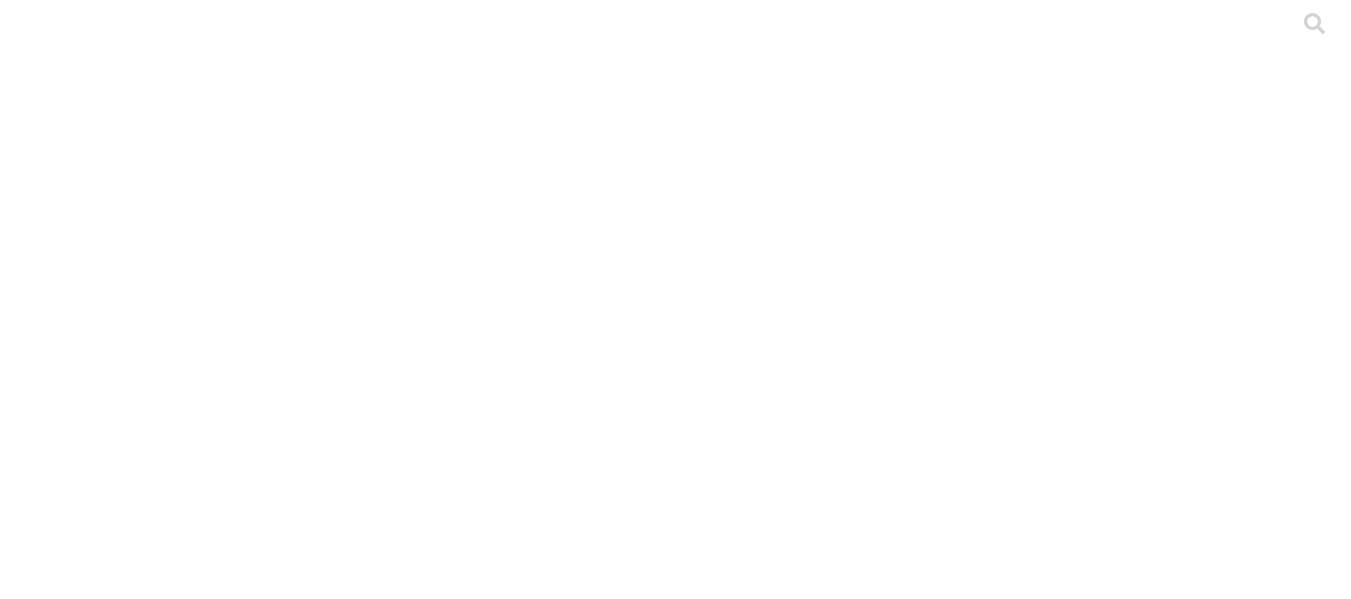 click on "Cargar" at bounding box center [173, 2176] 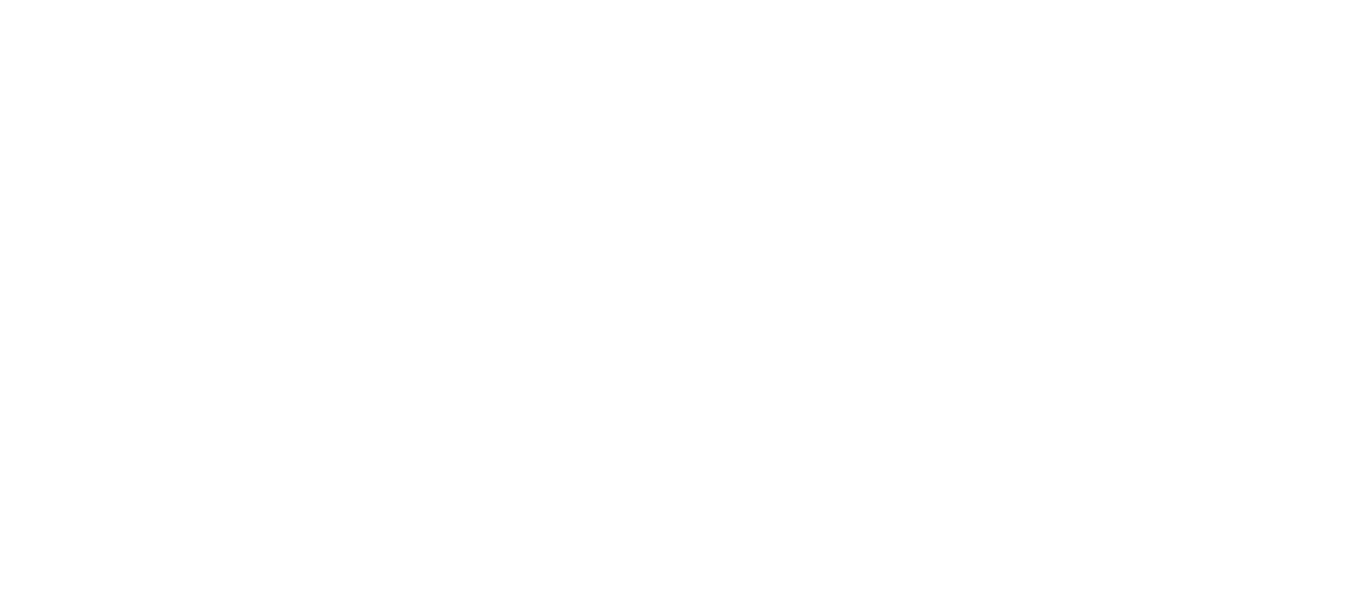 click at bounding box center [96, 2366] 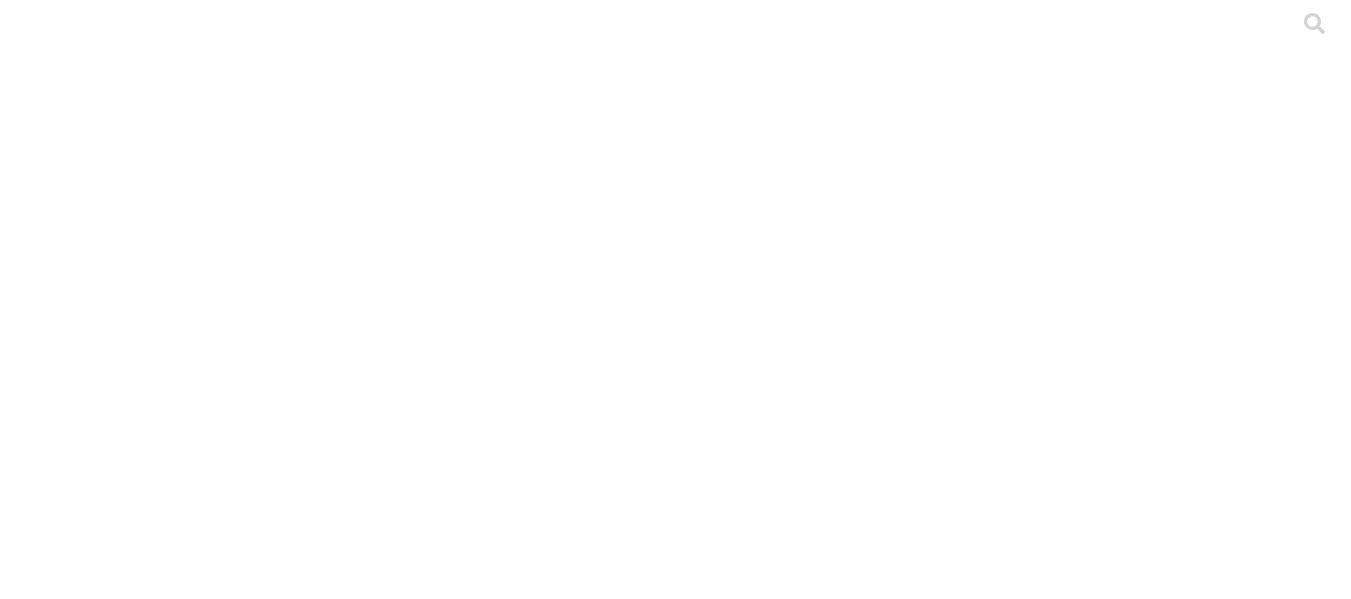 click on "Cargar" at bounding box center [174, 2176] 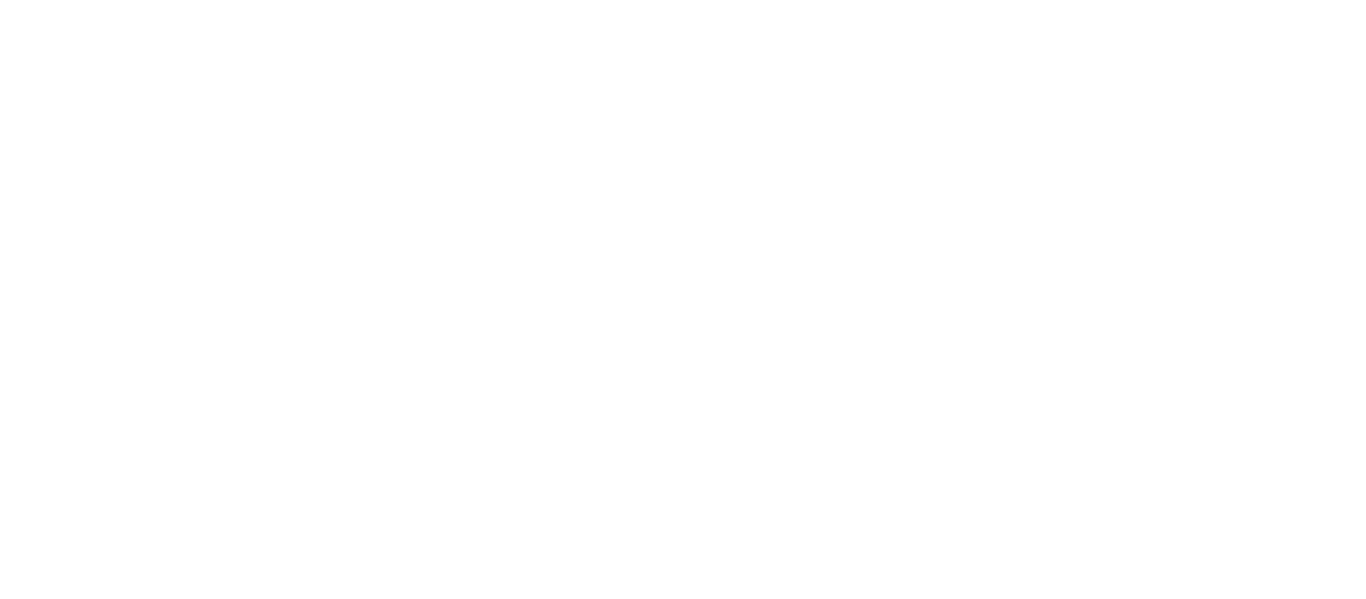 click at bounding box center [96, 2366] 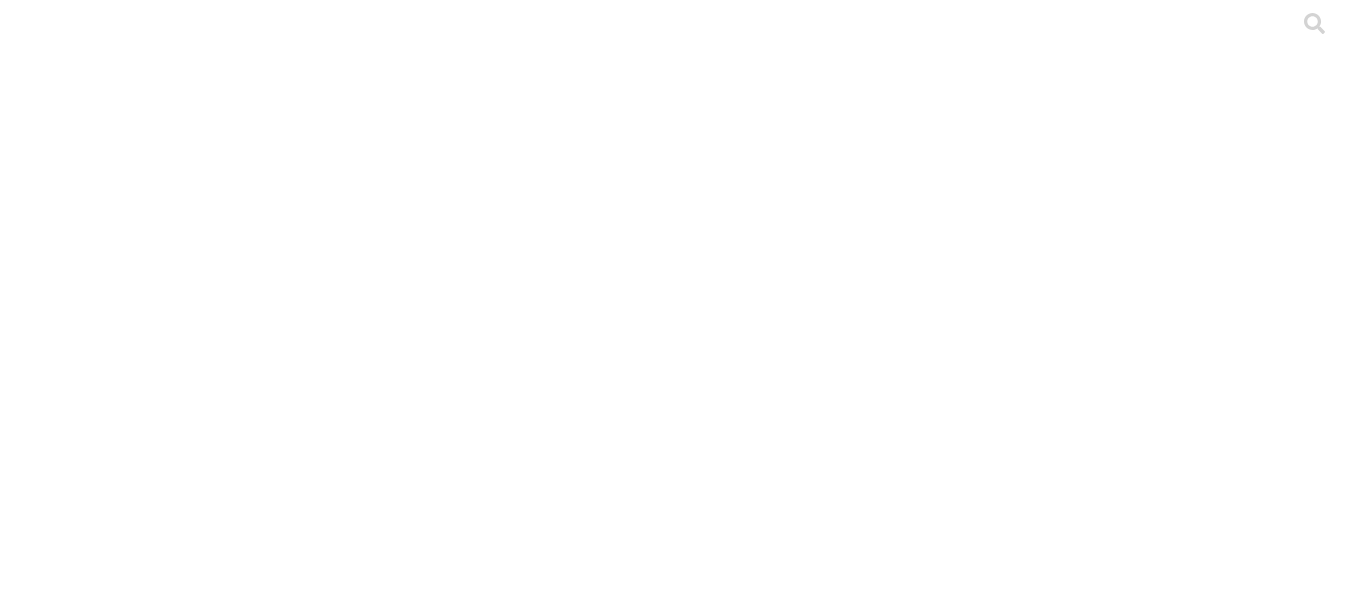 click on "Cargar" at bounding box center (174, 2176) 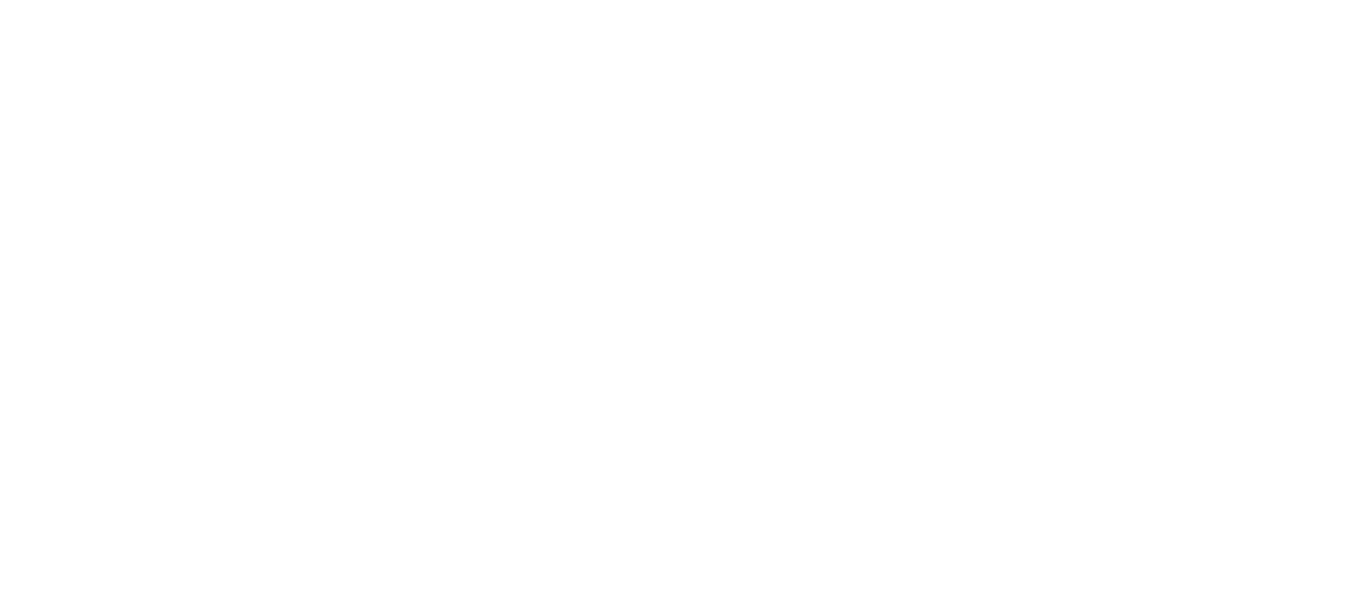 click at bounding box center (96, 2366) 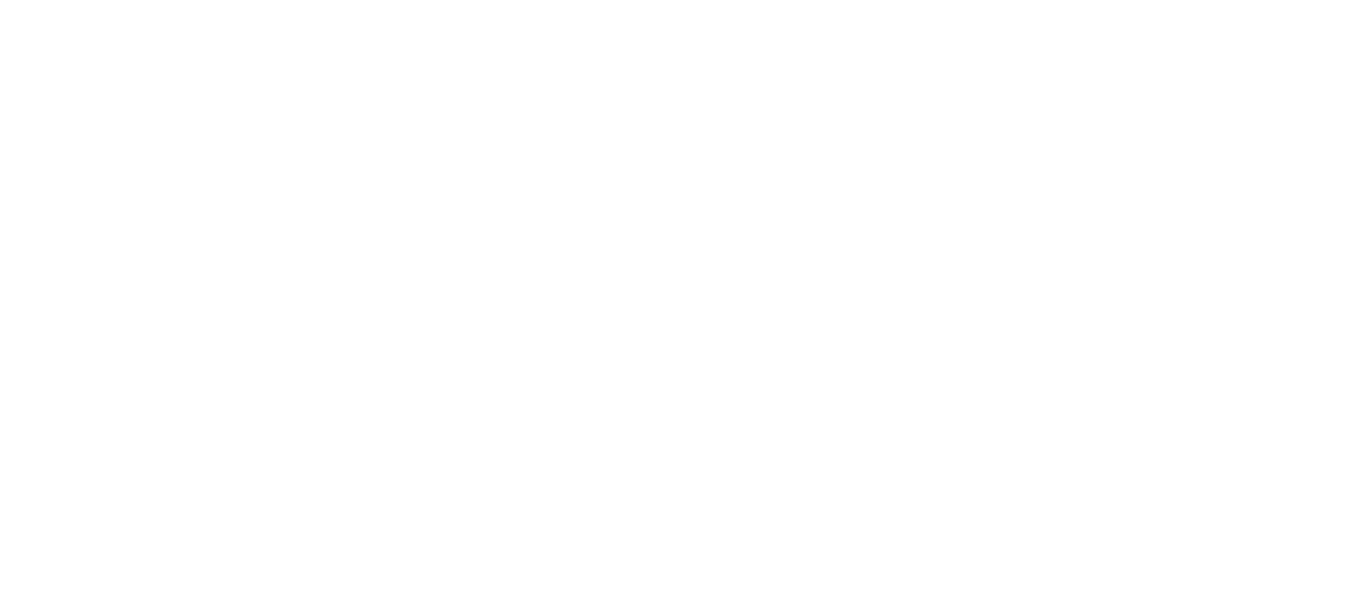 scroll, scrollTop: 0, scrollLeft: 0, axis: both 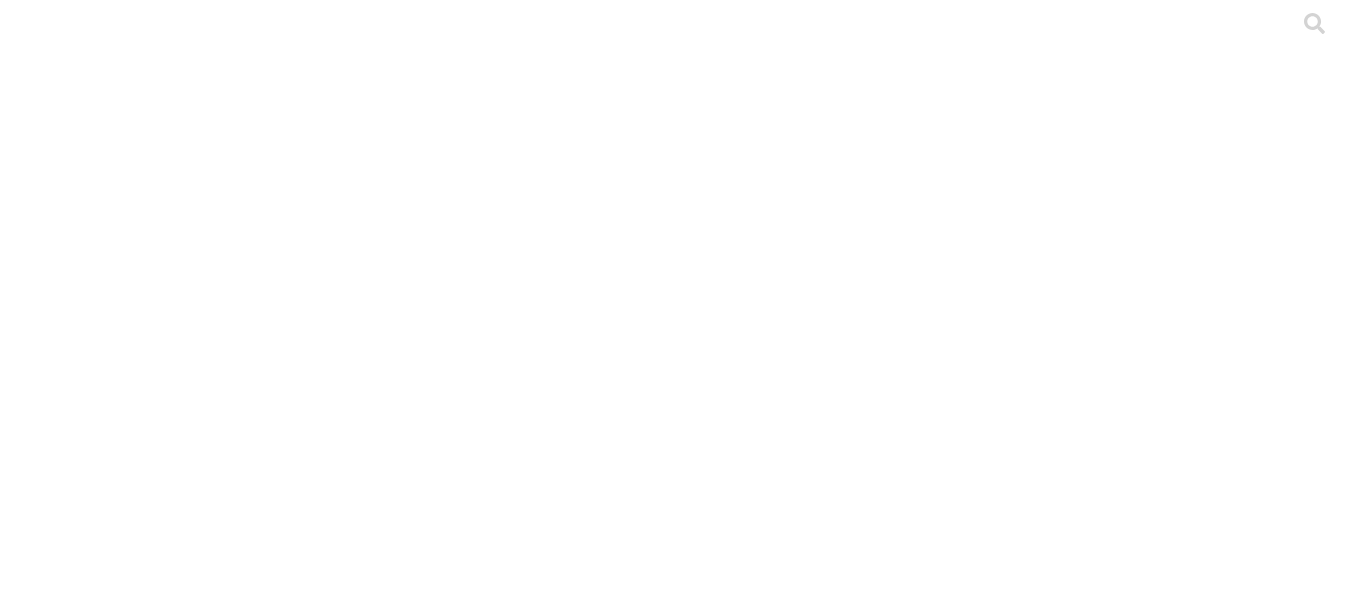 click on "CRIA" at bounding box center (401, 2203) 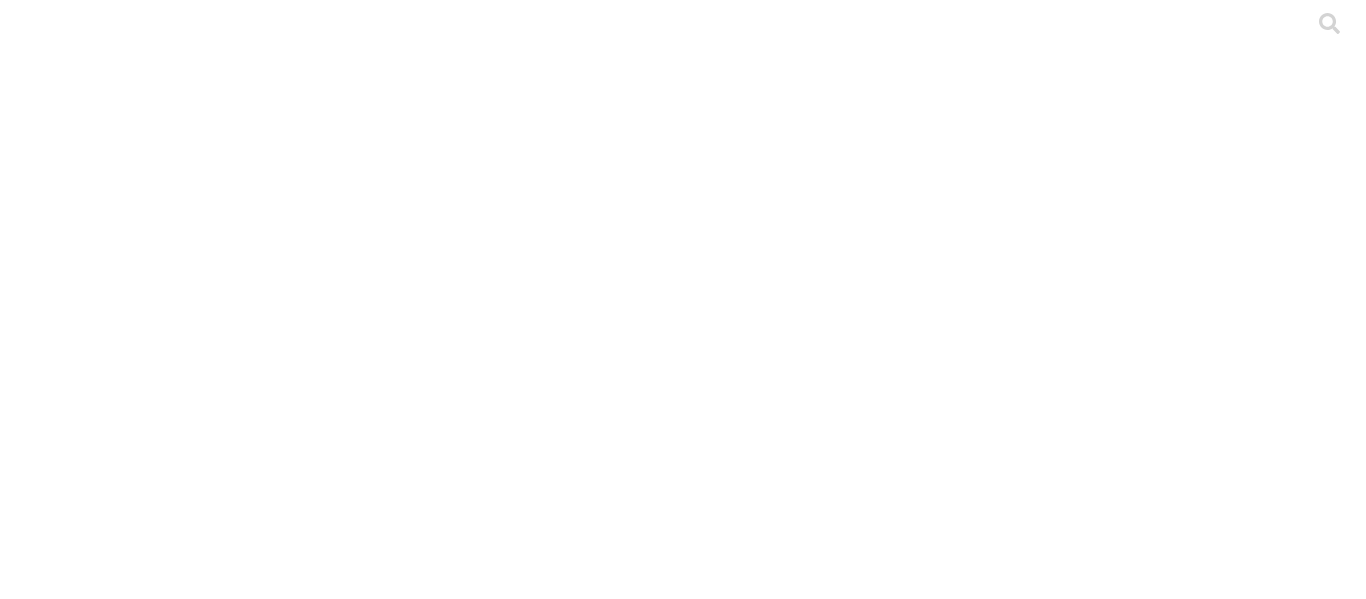 click on "AGROPECUARIA HUNGRIA" at bounding box center (281, 2215) 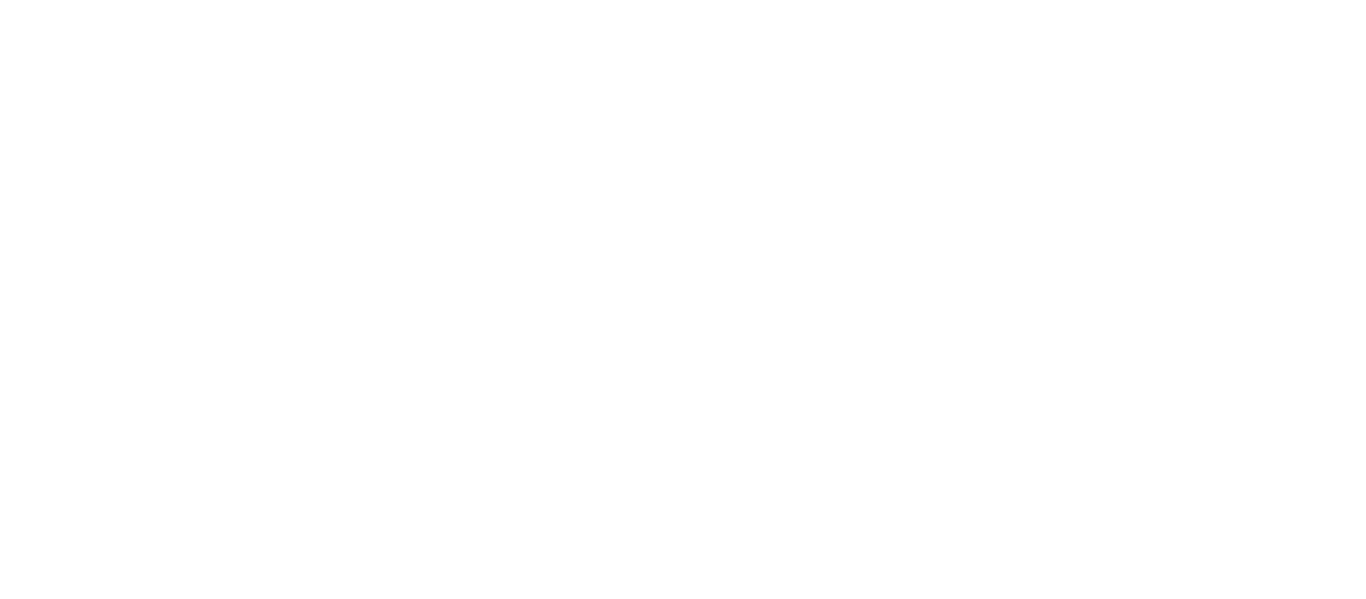 click at bounding box center [96, 2366] 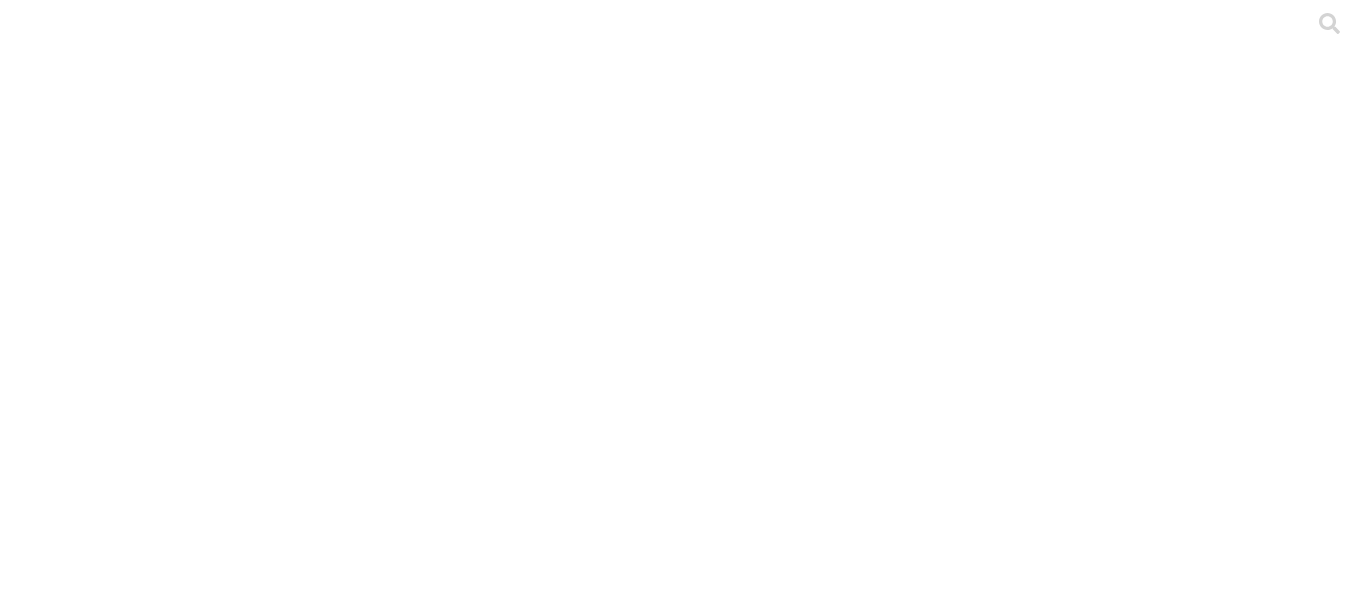 click on "AGROPECUARIA HUNGRIA" at bounding box center [281, 2215] 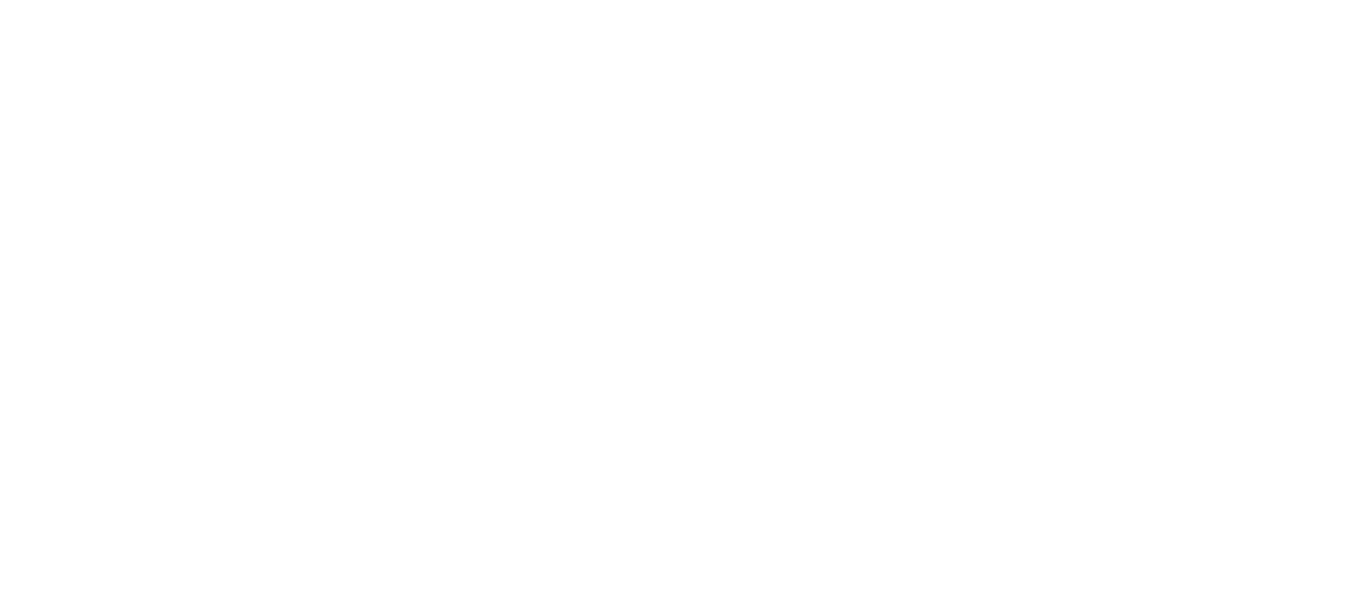 click at bounding box center (96, 2366) 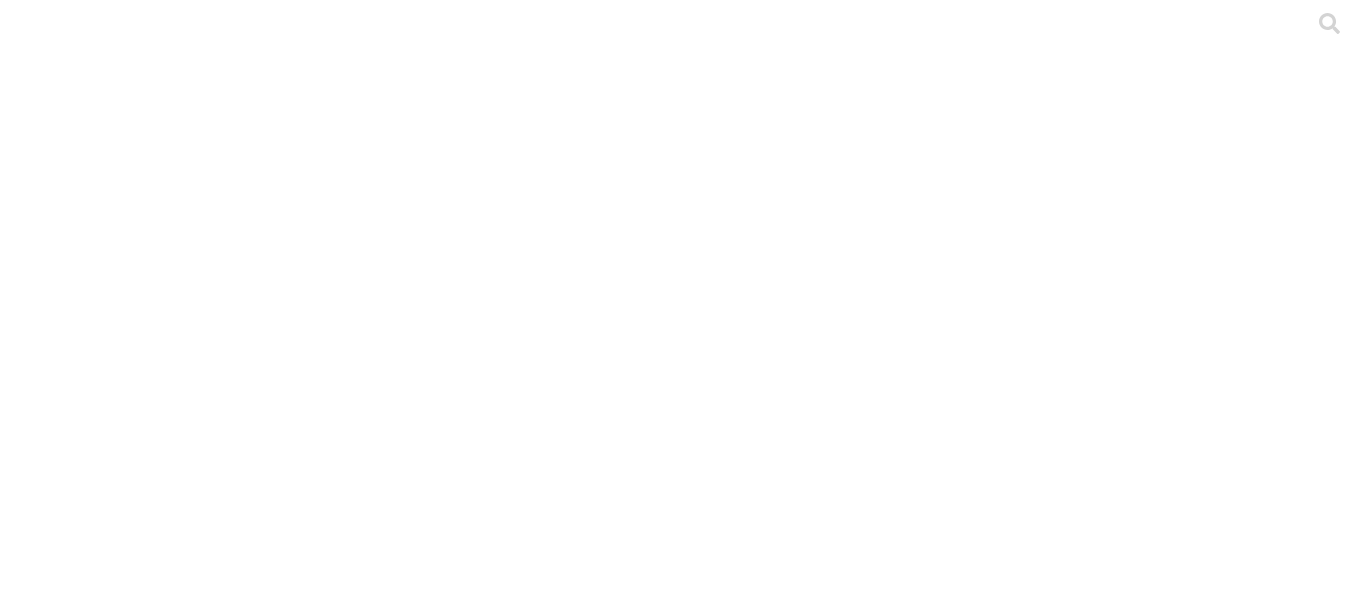 click on "ENVIGADO" at bounding box center [137, 2215] 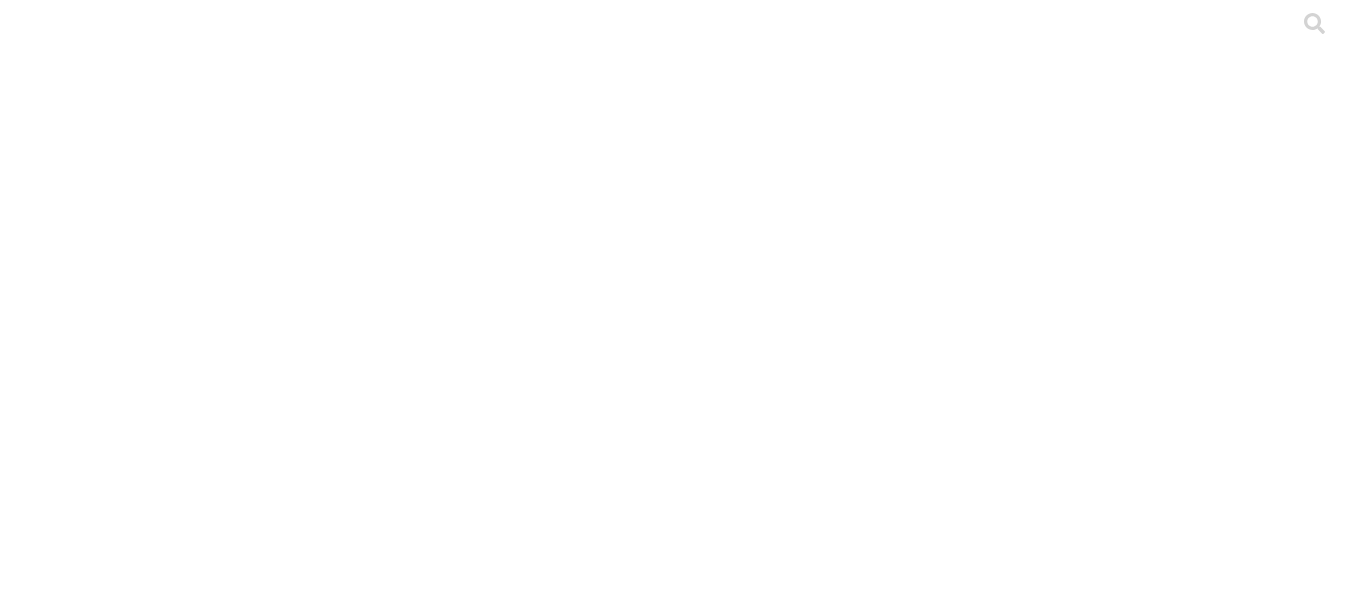 scroll, scrollTop: 700, scrollLeft: 0, axis: vertical 